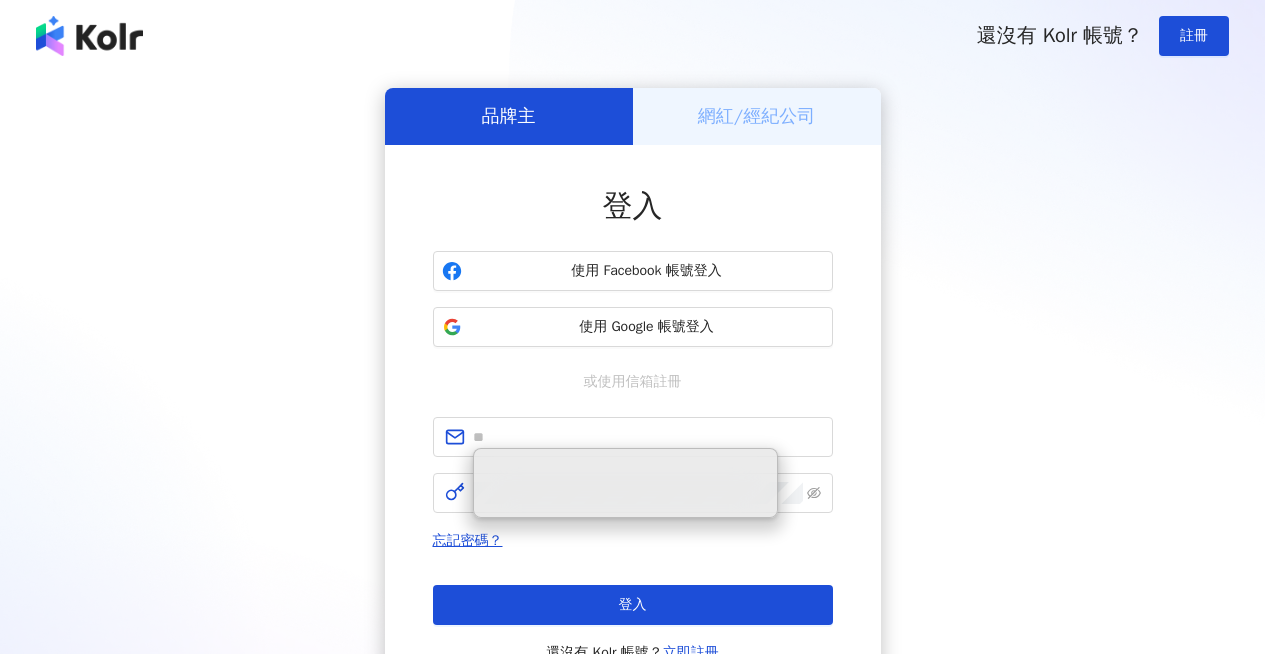 scroll, scrollTop: 0, scrollLeft: 0, axis: both 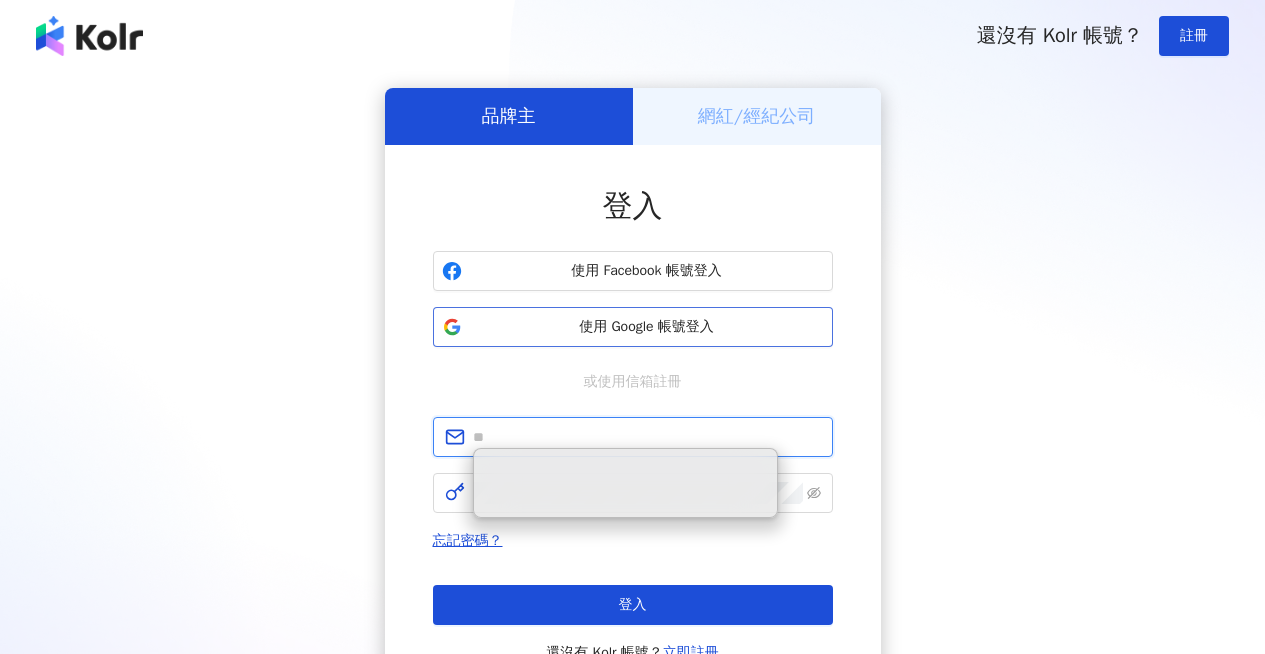 click on "使用 Google 帳號登入" at bounding box center [647, 327] 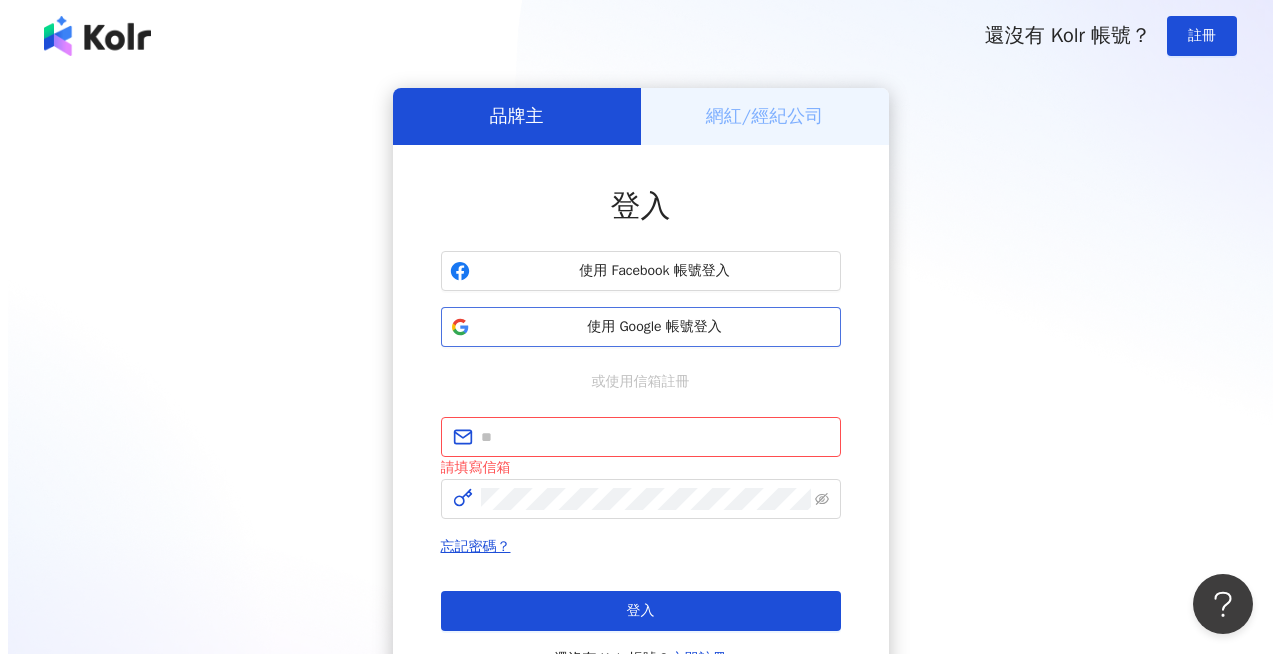 scroll, scrollTop: 0, scrollLeft: 0, axis: both 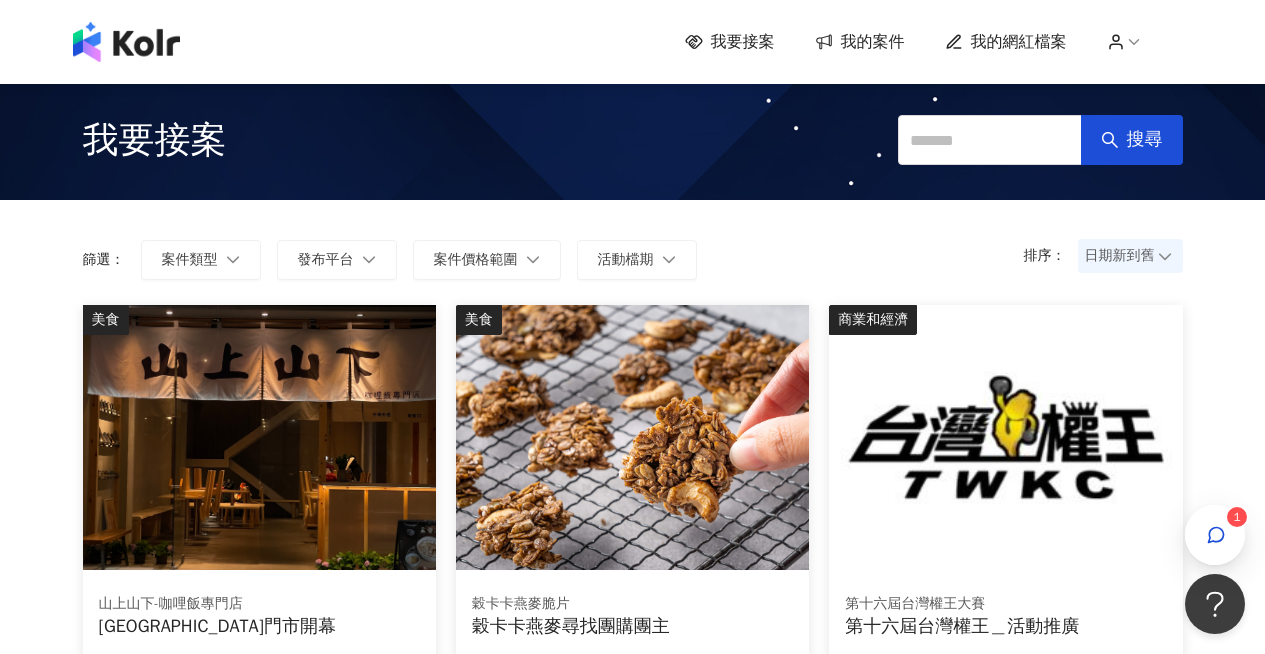 click on "1" at bounding box center (1237, 517) 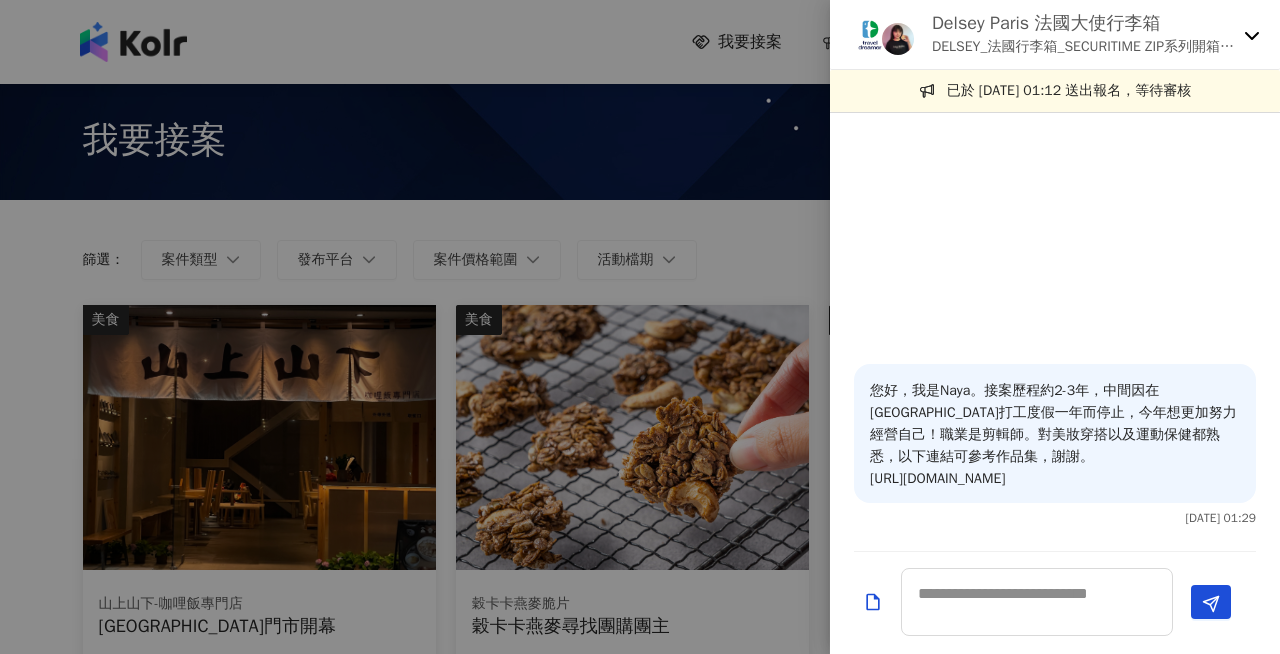 click on "Delsey Paris 法國大使行李箱 DELSEY_法國行李箱_SECURITIME ZIP系列開箱素材募集" at bounding box center (1055, 35) 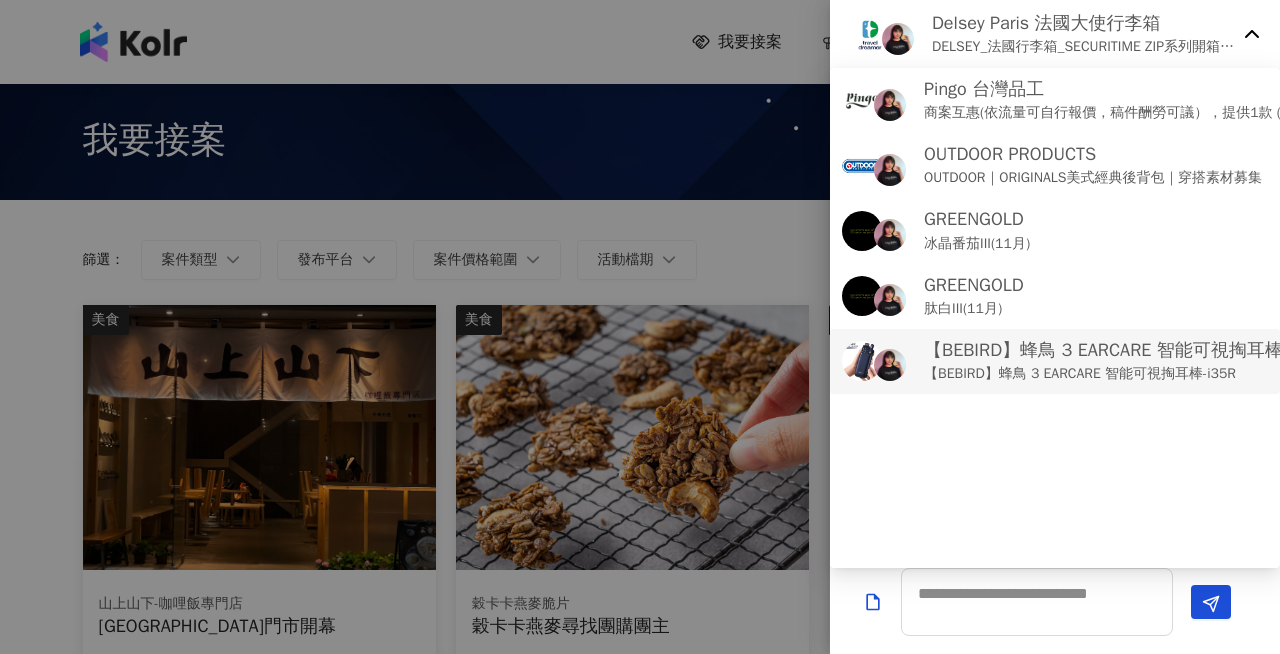 click on "【BEBIRD】蜂鳥 3 EARCARE 智能可視掏耳棒-i35R" at bounding box center [1124, 374] 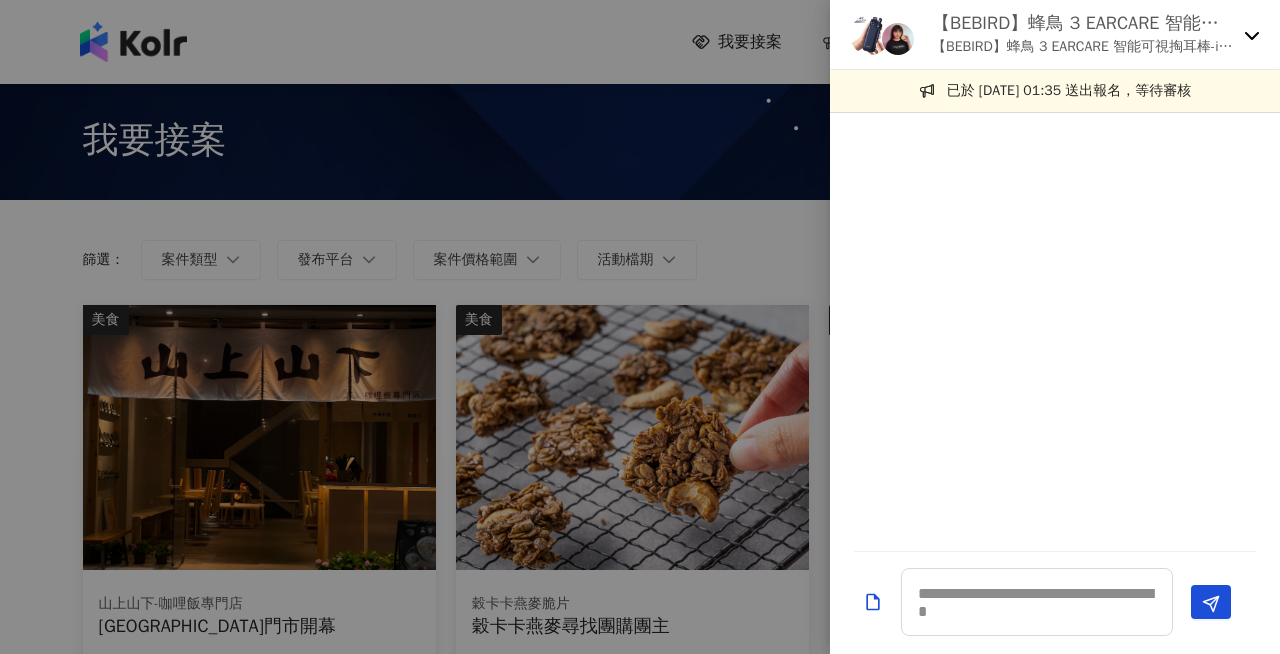 click 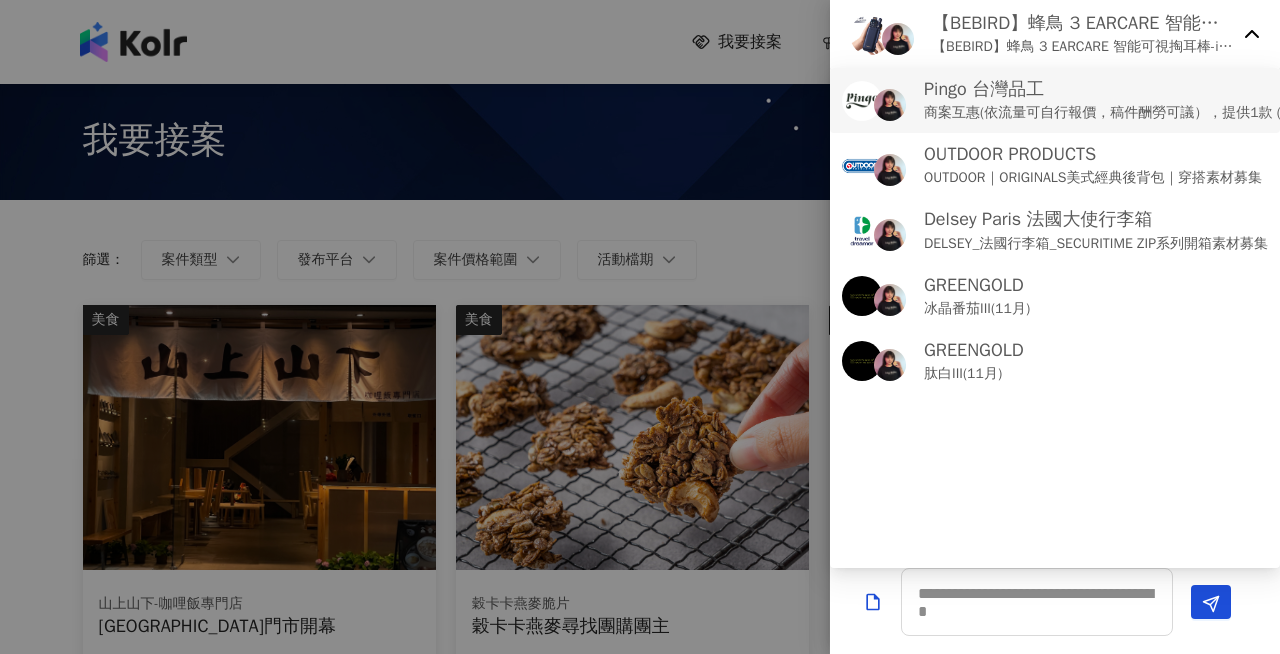 click on "商案互惠(依流量可自行報價，稿件酬勞可議），提供1款 (廠商提供,無法自行選擇顏色)" at bounding box center (1190, 113) 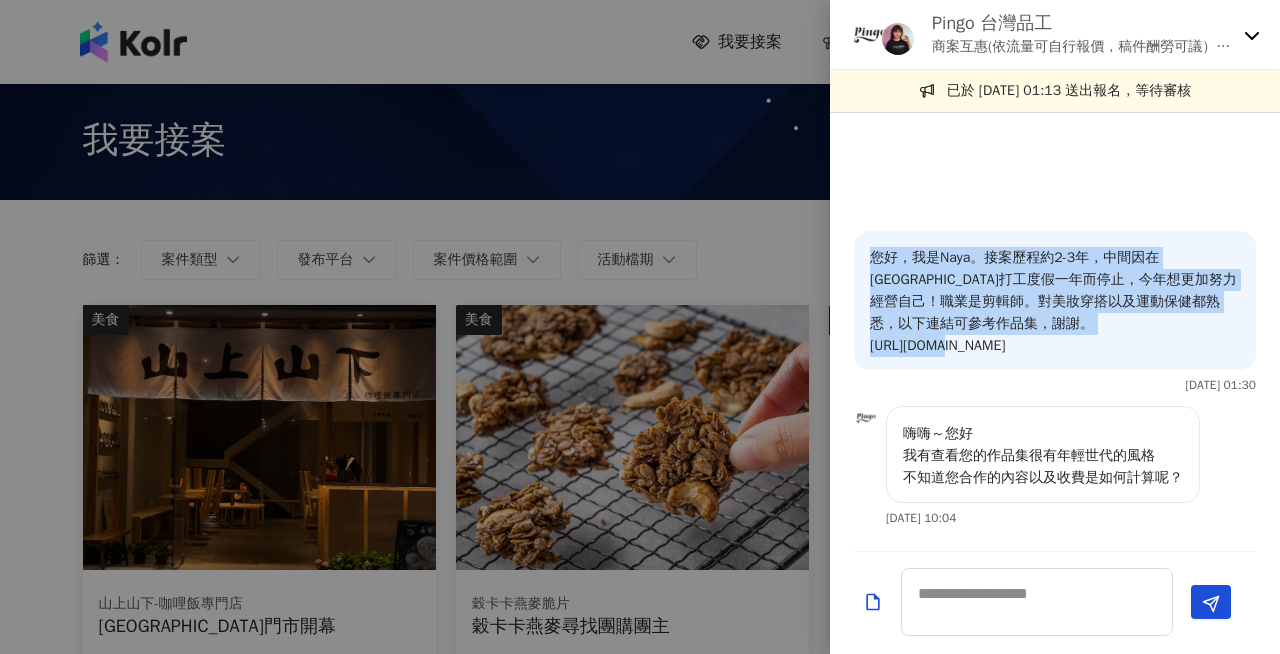 drag, startPoint x: 1071, startPoint y: 344, endPoint x: 856, endPoint y: 245, distance: 236.69812 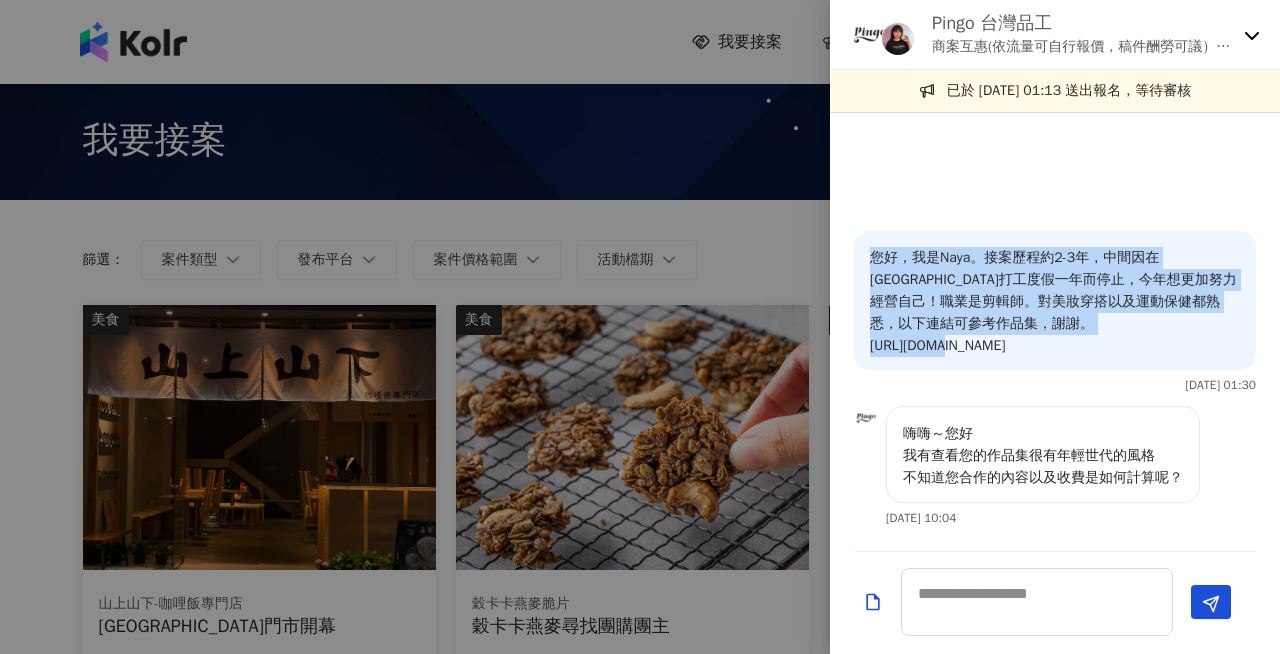 copy on "您好，我是Naya。接案歷程約2-3年，中間因在[GEOGRAPHIC_DATA]打工度假一年而停止，今年想更加努力經營自己！職業是剪輯師。對美妝穿搭以及運動保健都熟悉，以下連結可參考作品集，謝謝。
[URL][DOMAIN_NAME]" 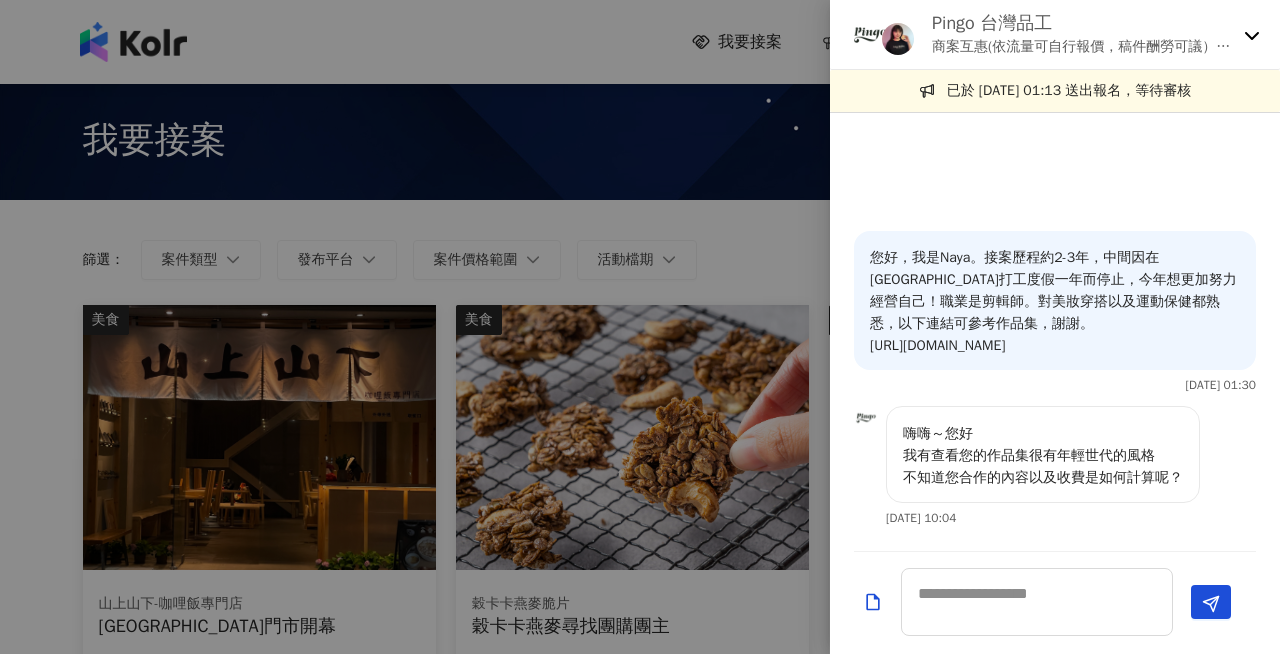 click 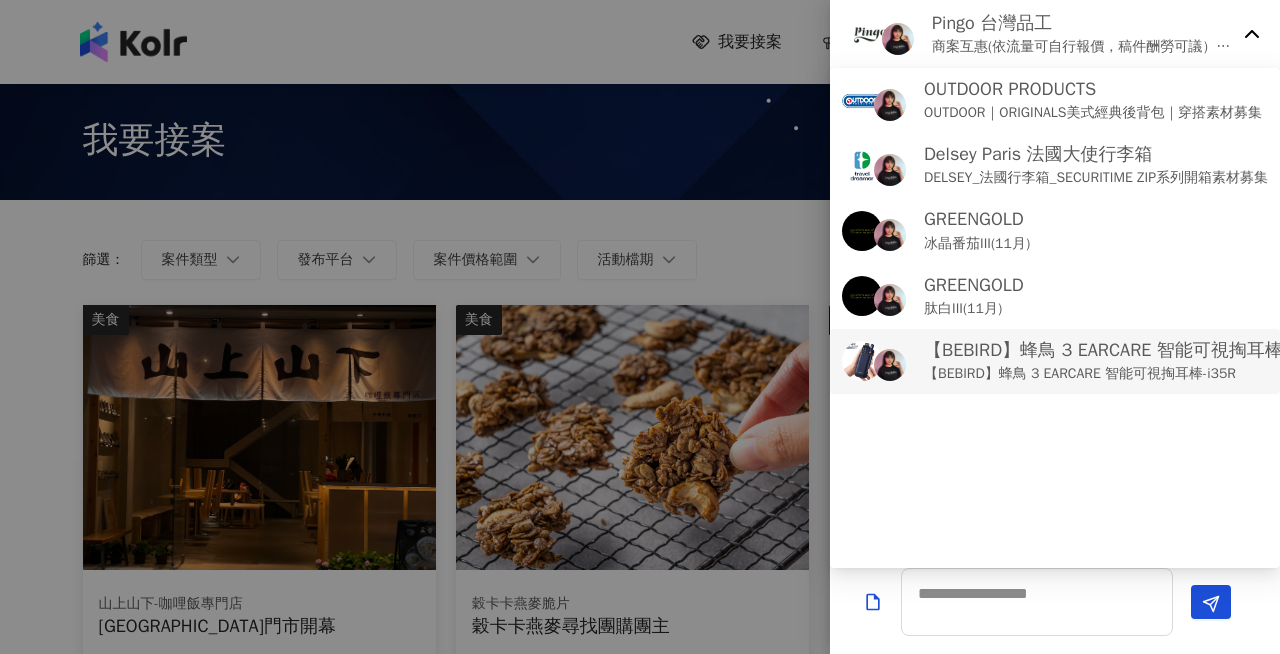 click on "【BEBIRD】蜂鳥 3 EARCARE 智能可視掏耳棒-i35R" at bounding box center (1124, 350) 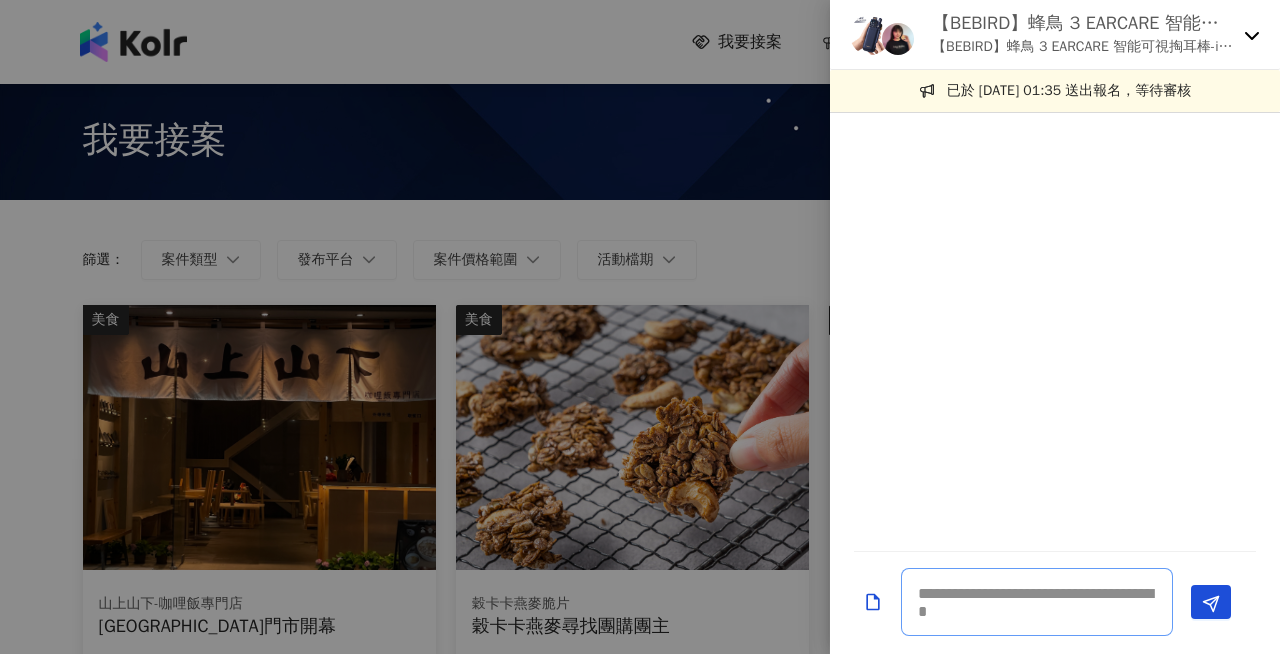click at bounding box center [1037, 602] 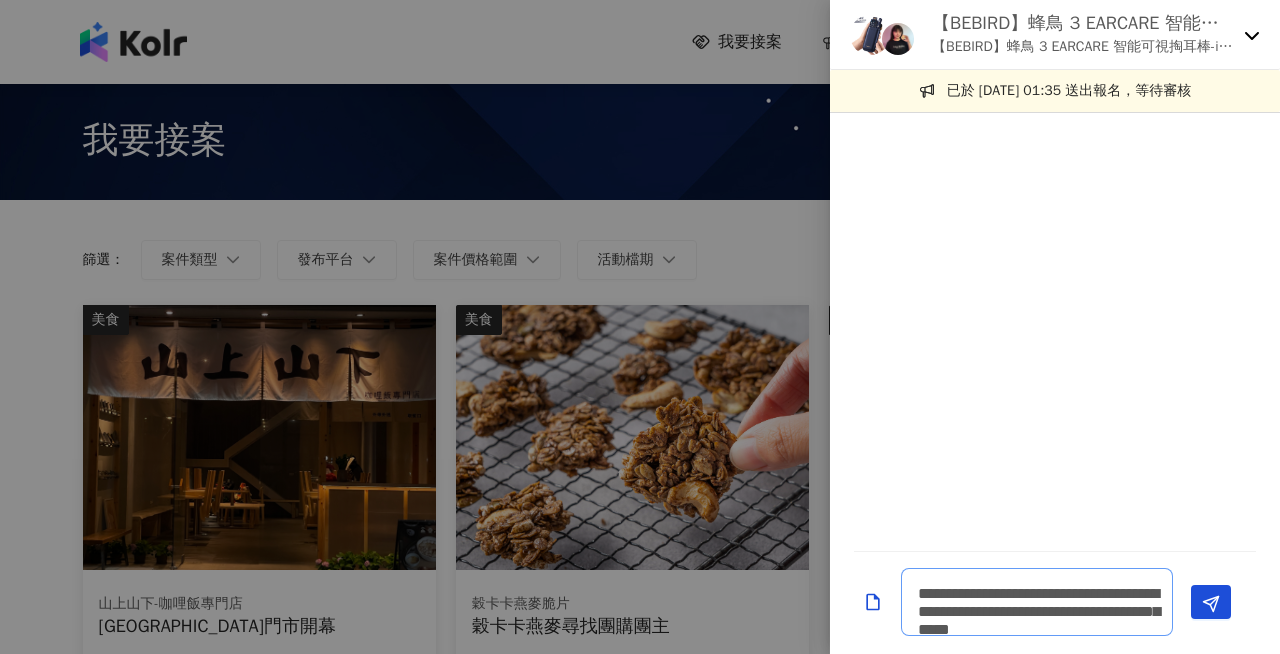 scroll, scrollTop: 2, scrollLeft: 0, axis: vertical 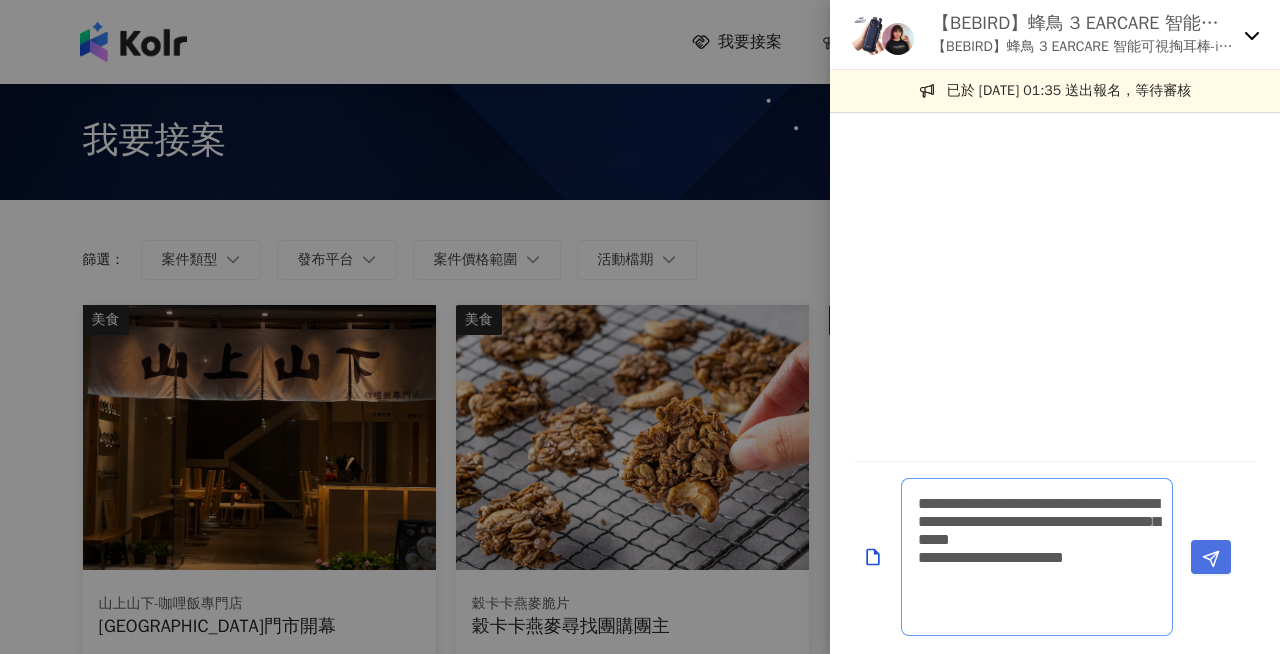 type on "**********" 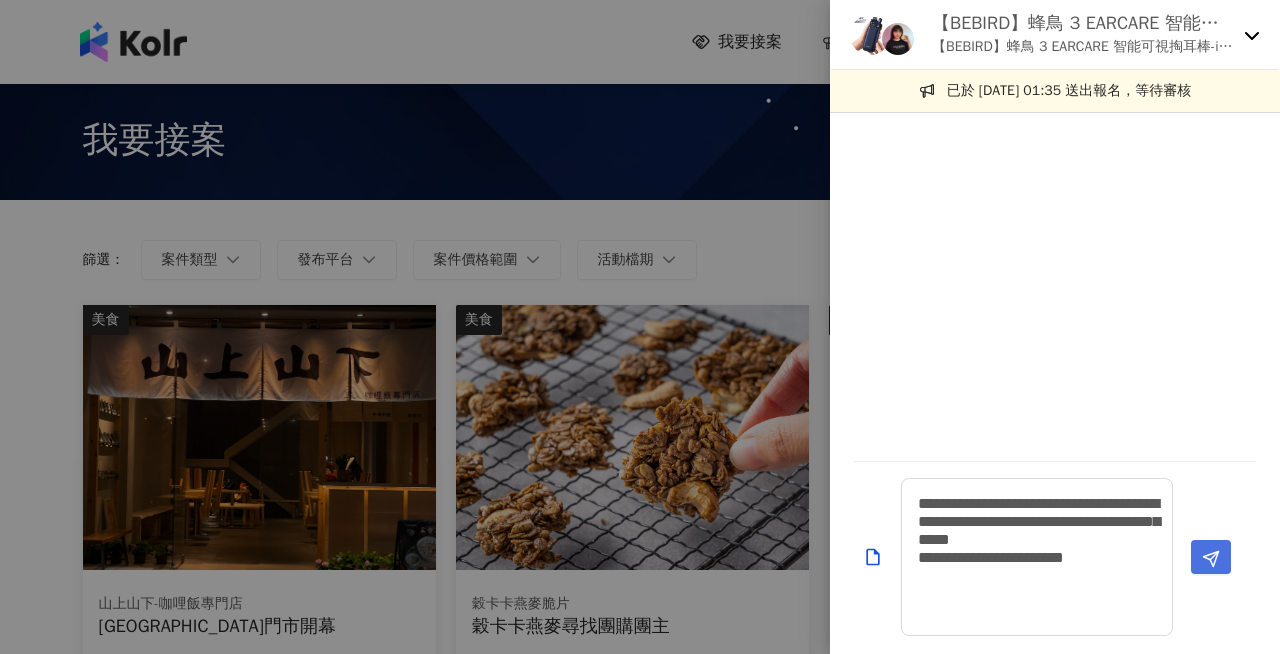 click 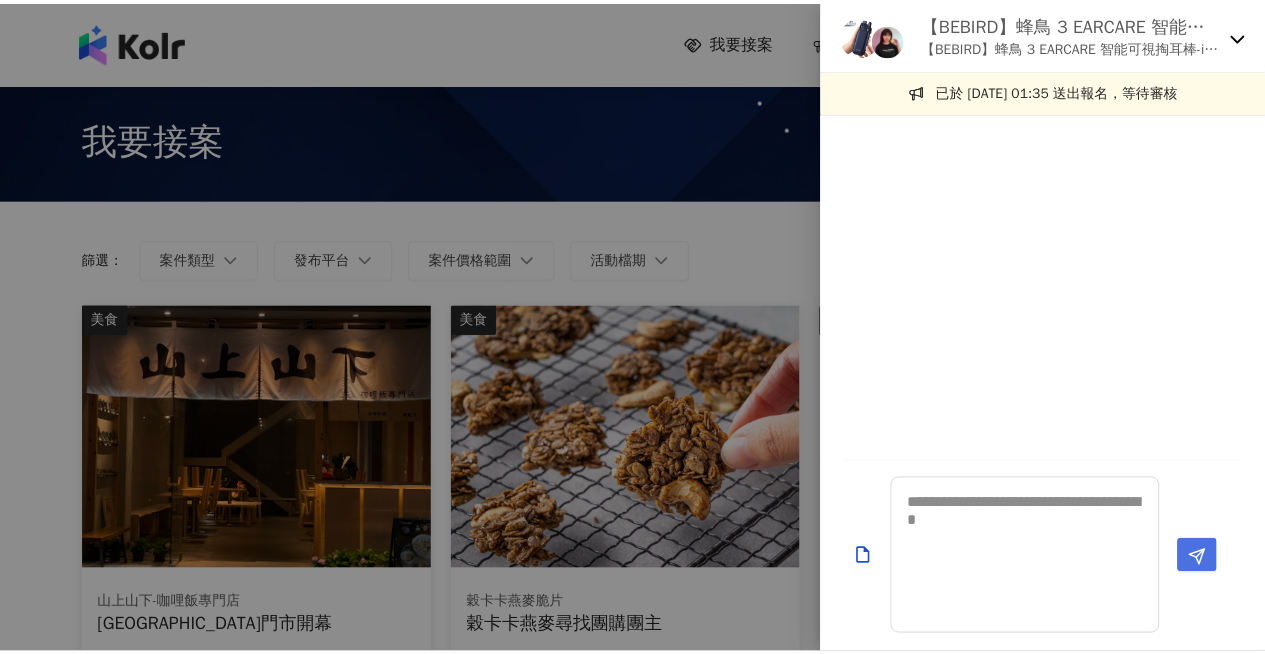 scroll, scrollTop: 0, scrollLeft: 0, axis: both 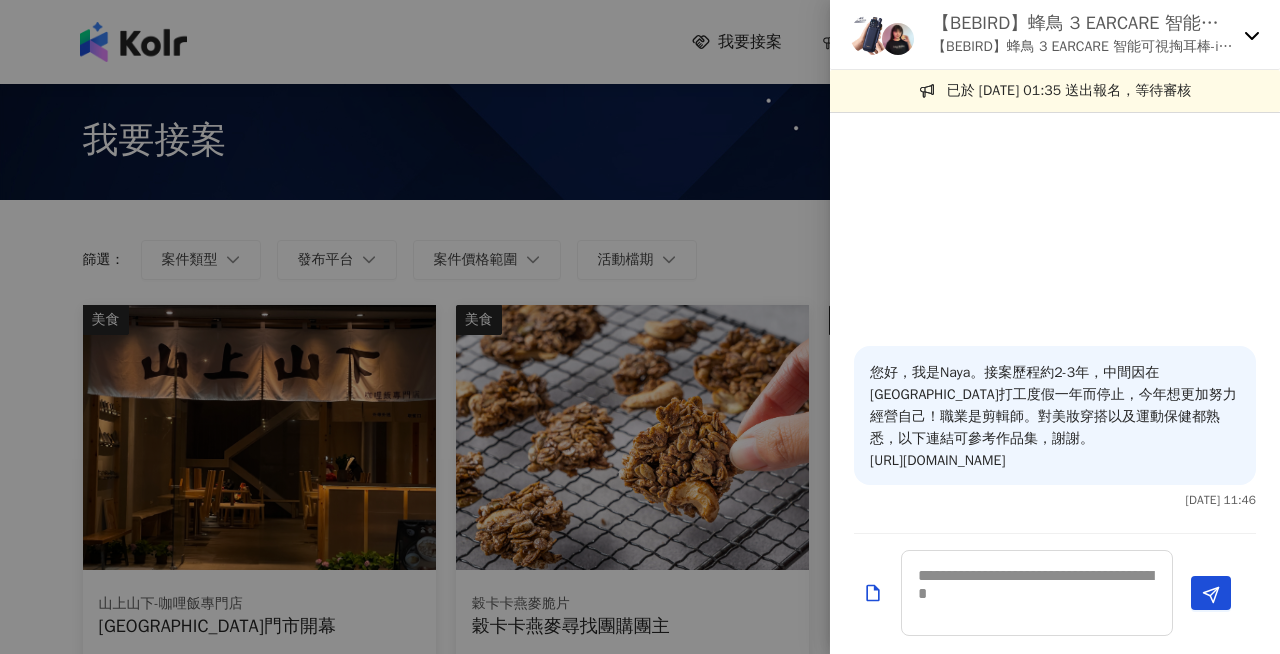 click on "【BEBIRD】蜂鳥 3 EARCARE 智能可視掏耳棒-i35R 【BEBIRD】蜂鳥 3 EARCARE 智能可視掏耳棒-i35R" at bounding box center [1055, 35] 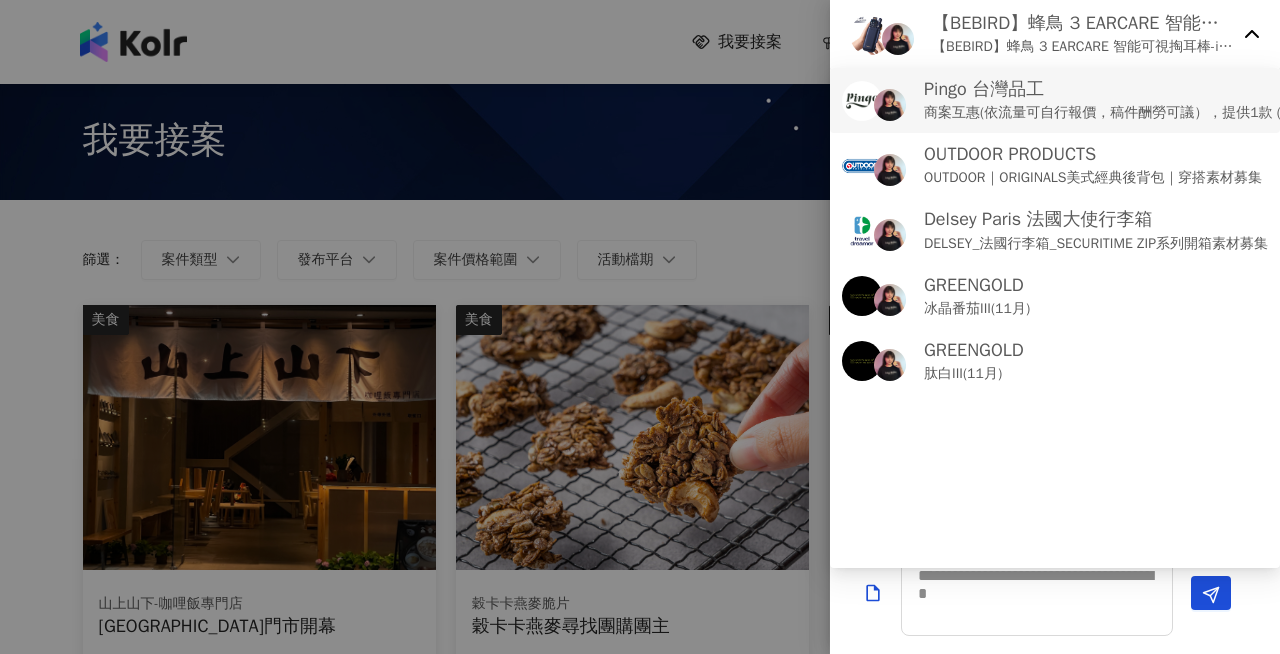 click on "商案互惠(依流量可自行報價，稿件酬勞可議），提供1款 (廠商提供,無法自行選擇顏色)" at bounding box center (1190, 113) 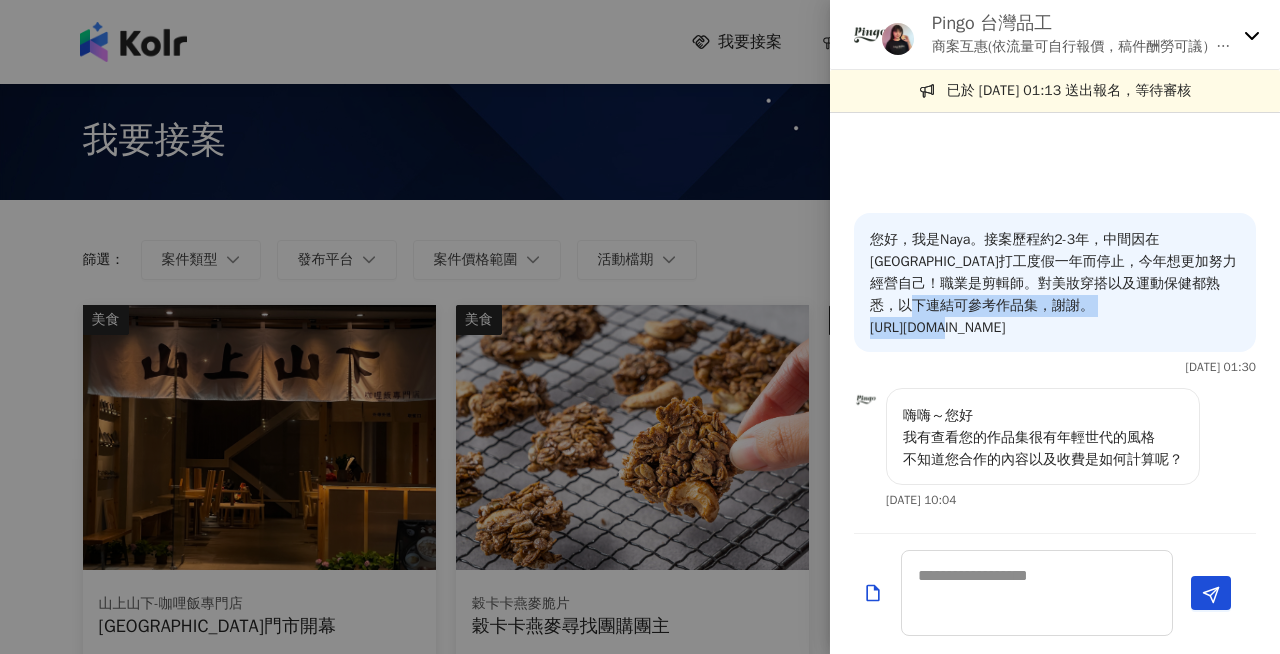 drag, startPoint x: 1026, startPoint y: 329, endPoint x: 870, endPoint y: 329, distance: 156 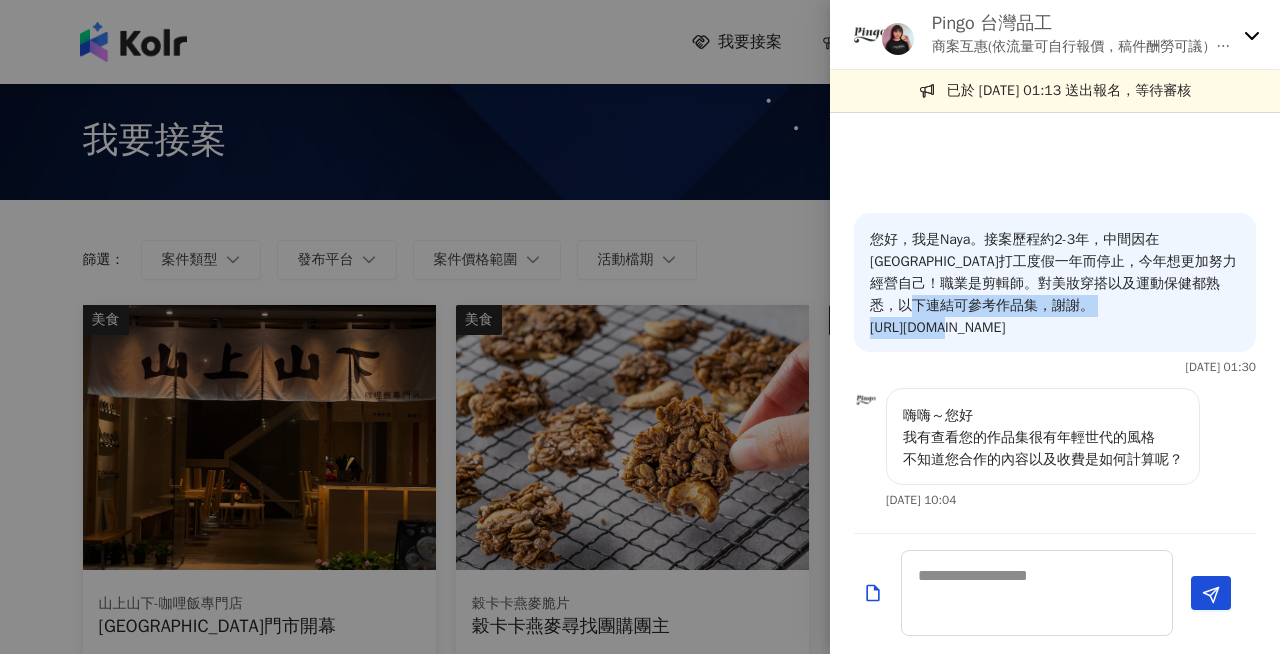 click at bounding box center (870, 35) 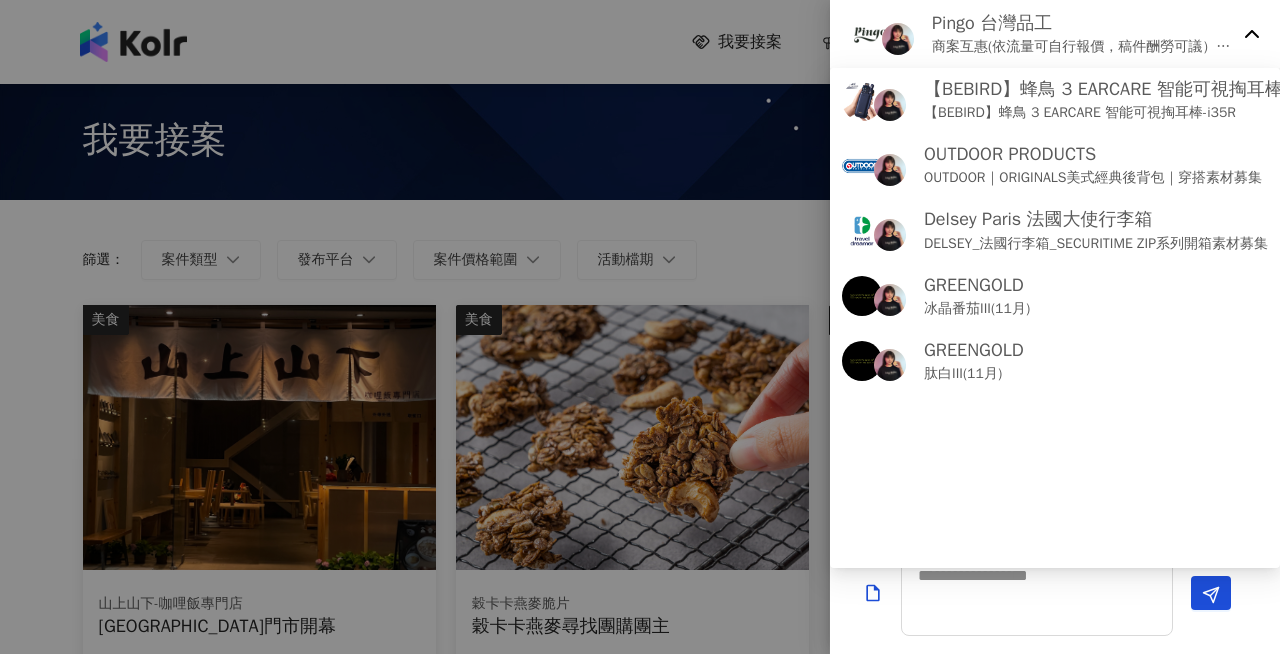 click 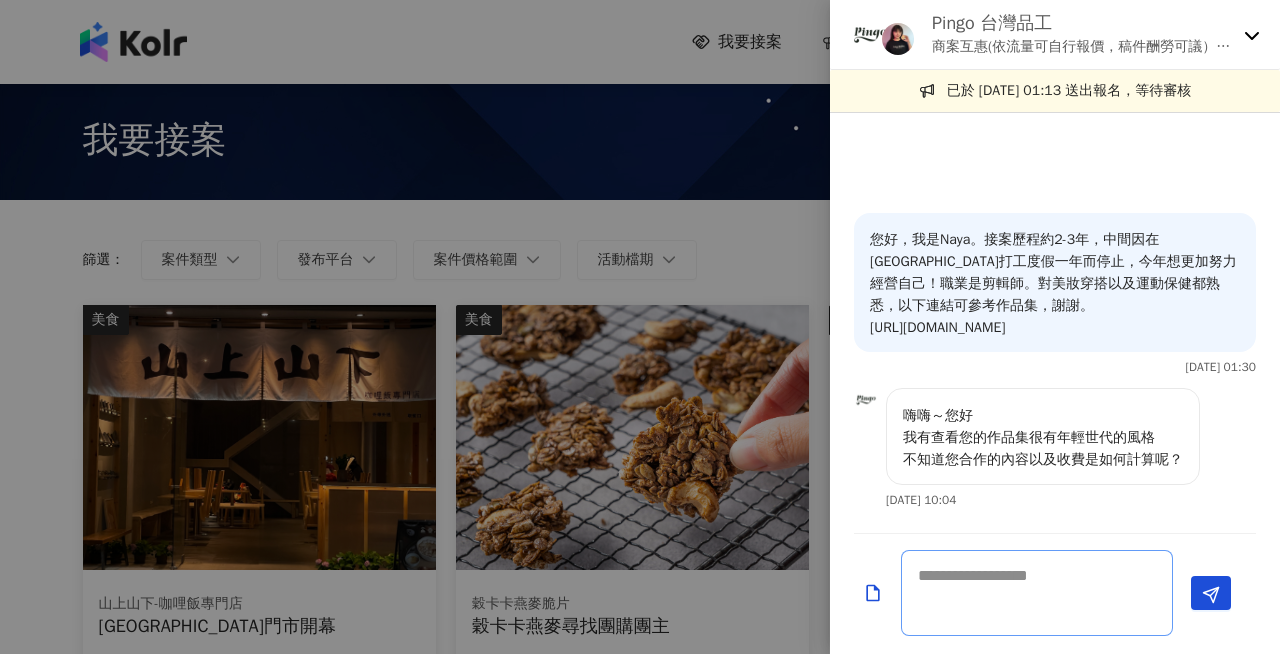 click at bounding box center [1037, 593] 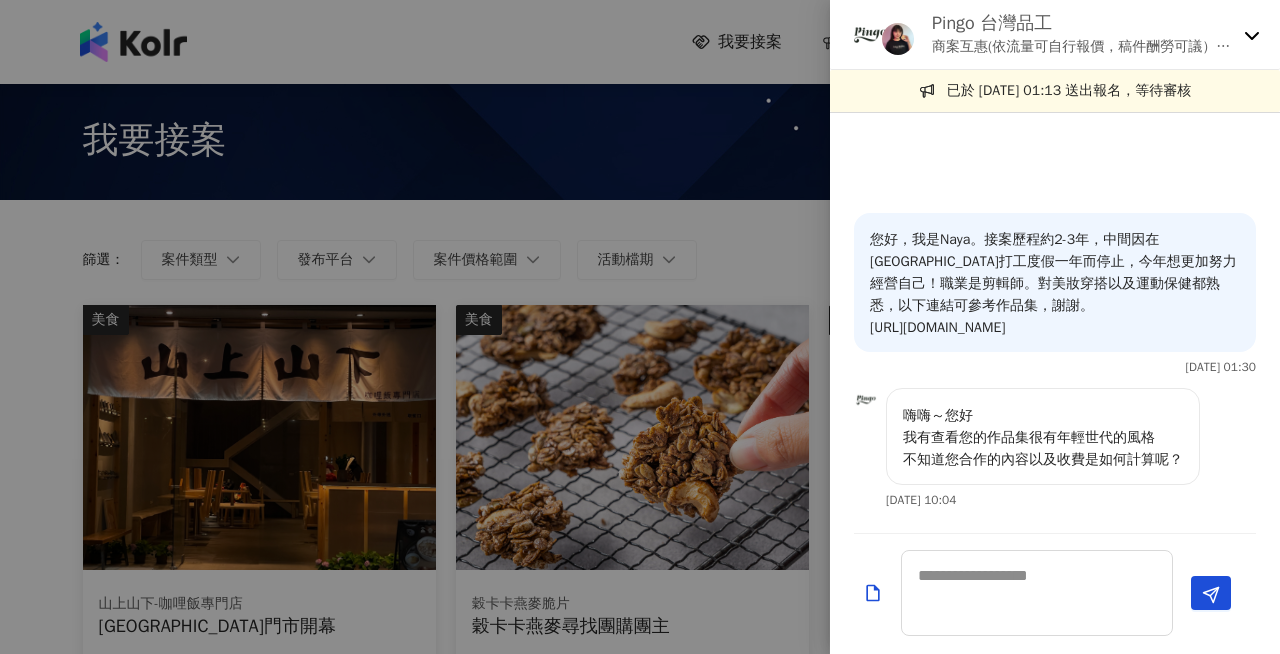 click at bounding box center [866, 400] 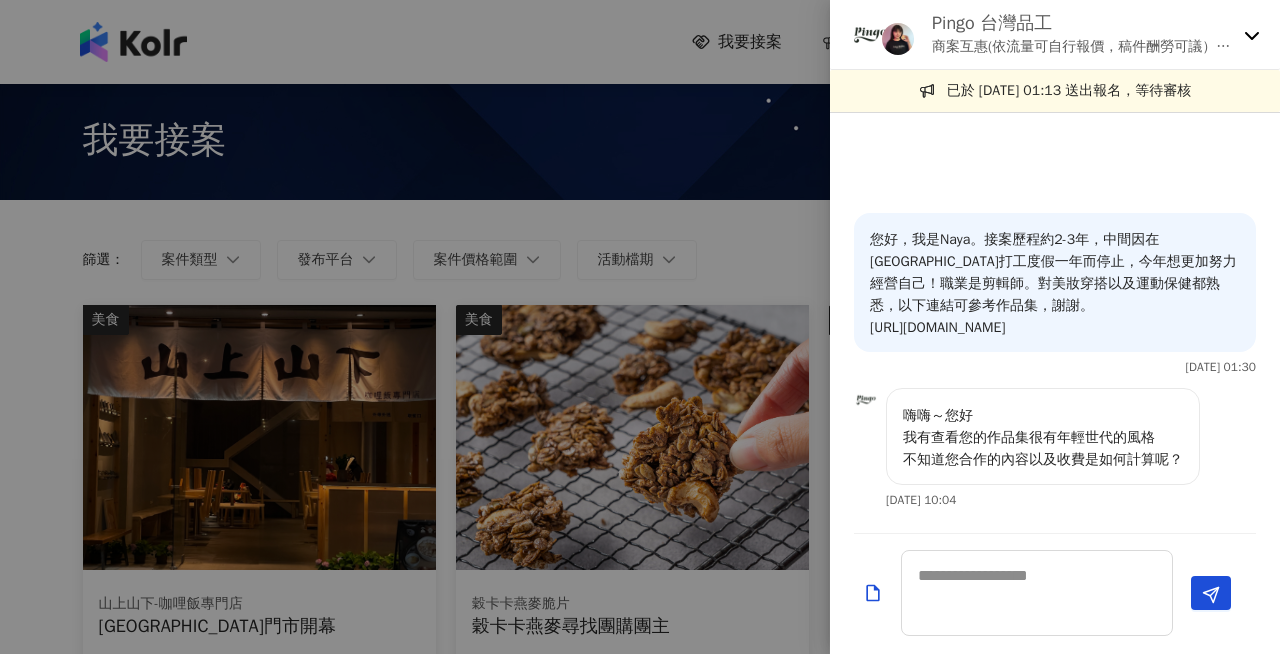 click 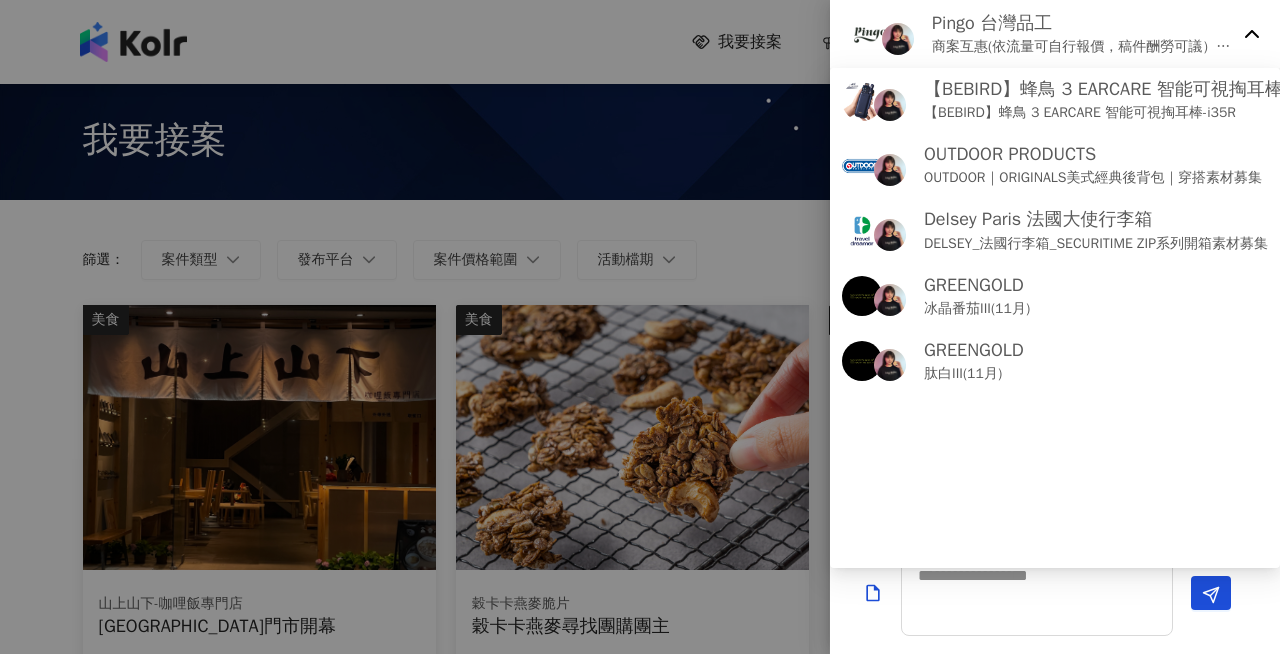 click 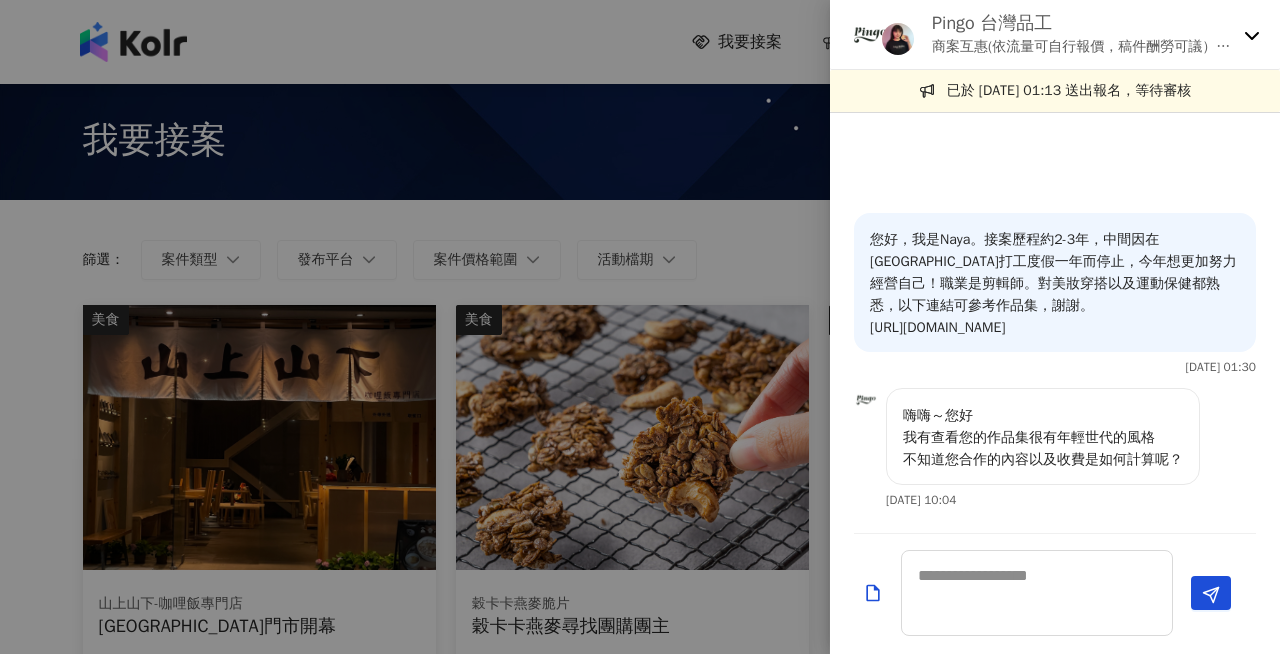 click at bounding box center (640, 327) 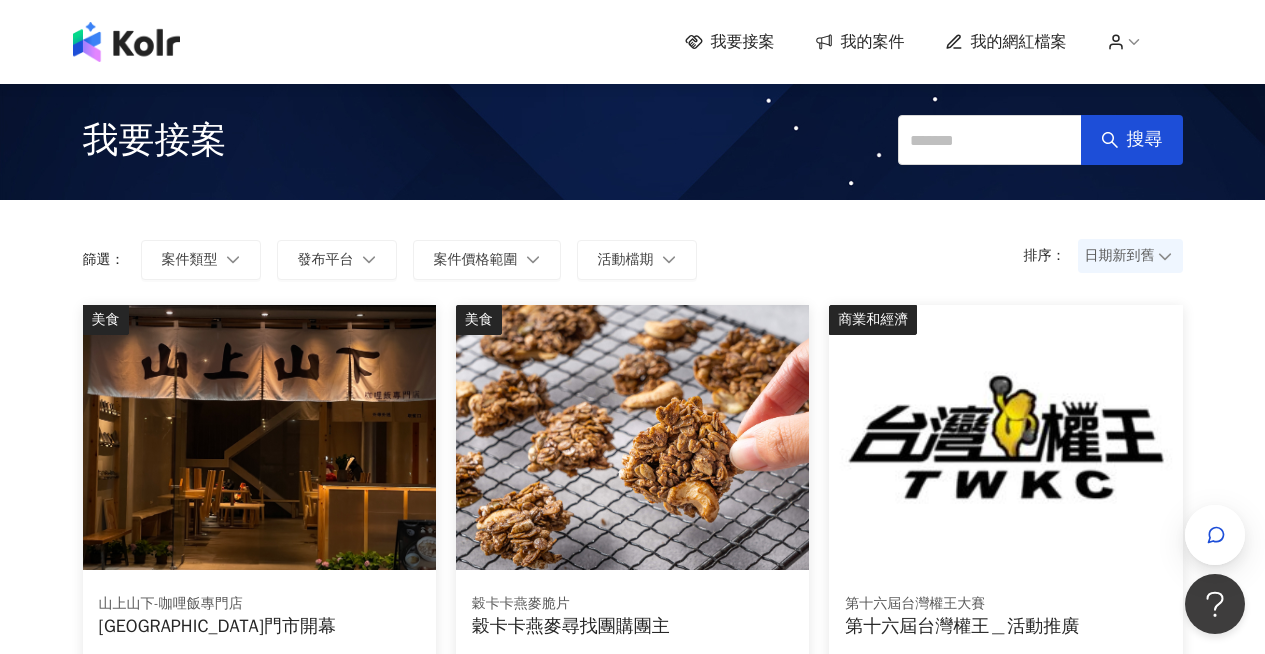 click on "我的案件" at bounding box center (873, 42) 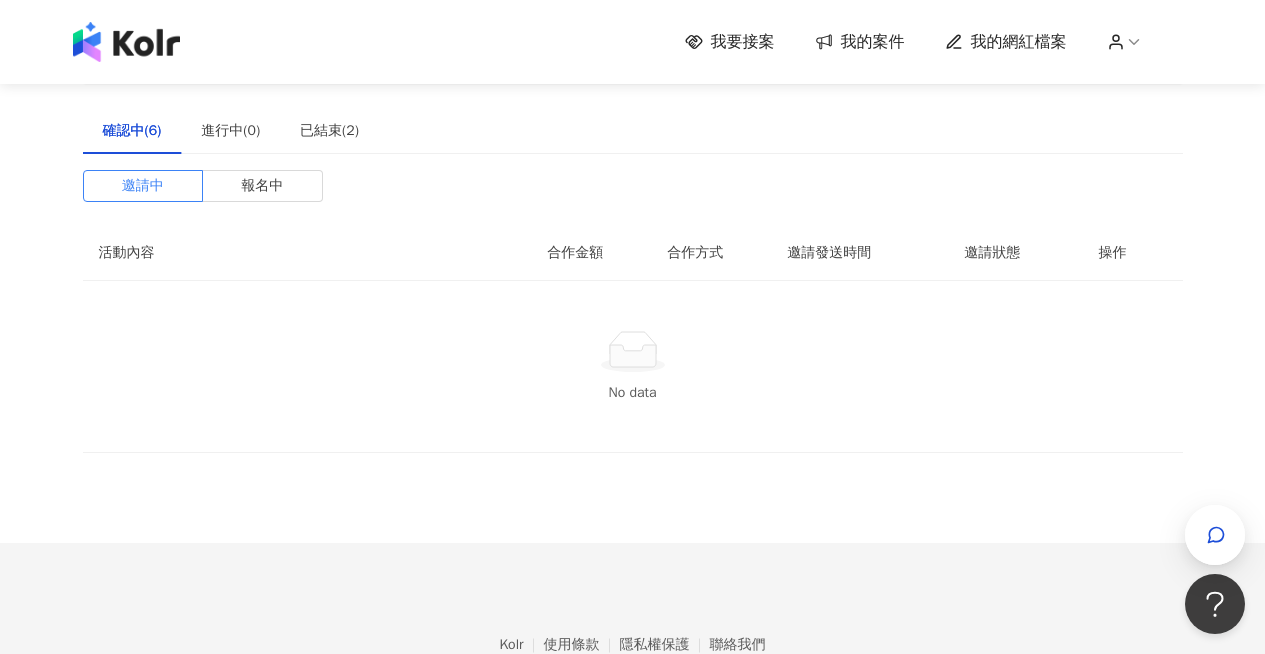 click on "確認中(6) 進行中(0) 已結束(2) 邀請中 報名中 活動內容 合作金額 合作方式 邀請發送時間 邀請狀態 操作               No data" at bounding box center (633, 280) 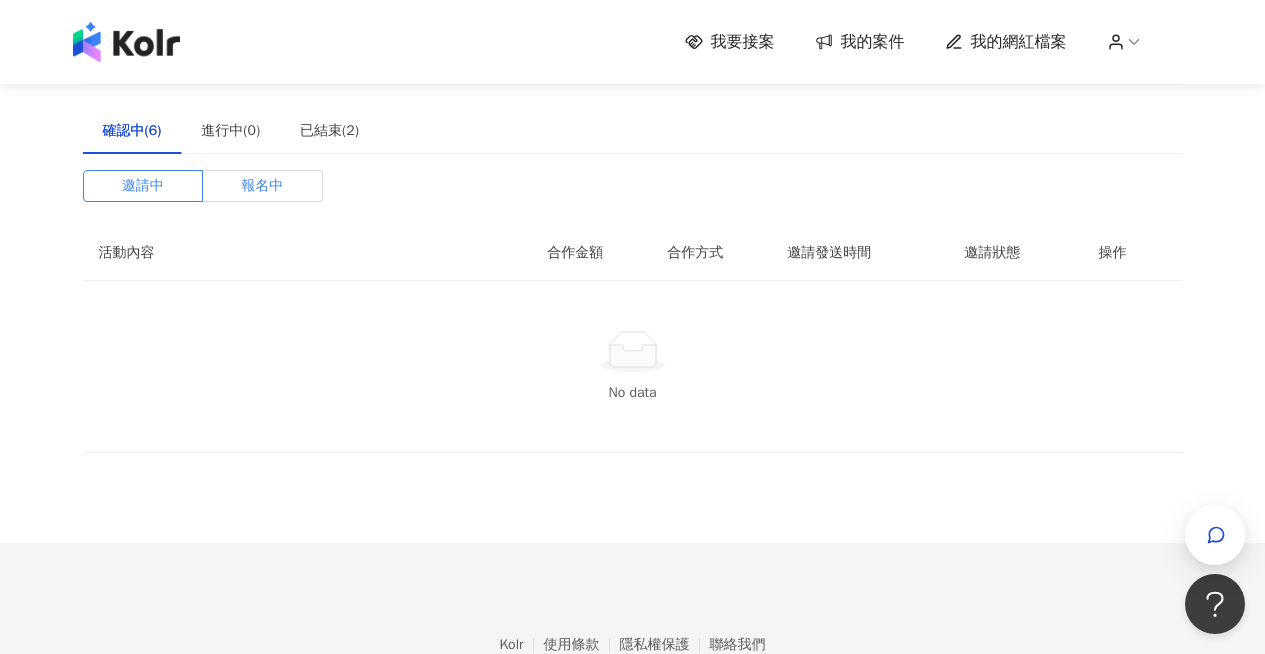 click on "報名中" at bounding box center [262, 186] 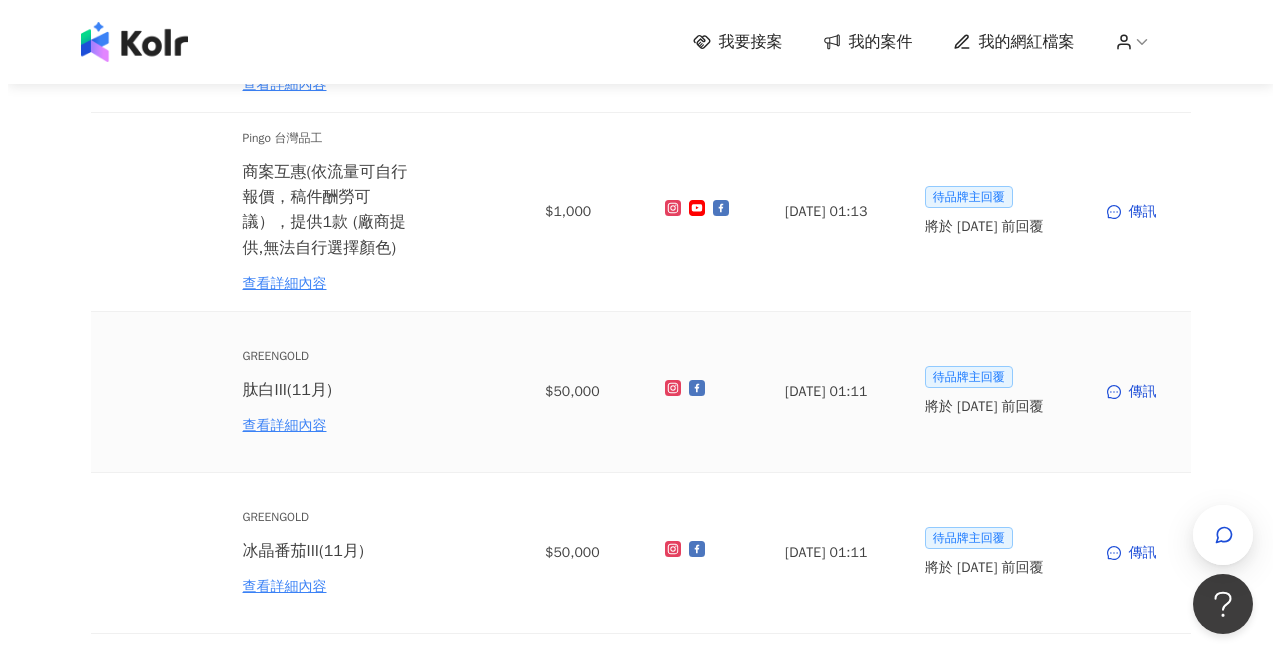 scroll, scrollTop: 339, scrollLeft: 0, axis: vertical 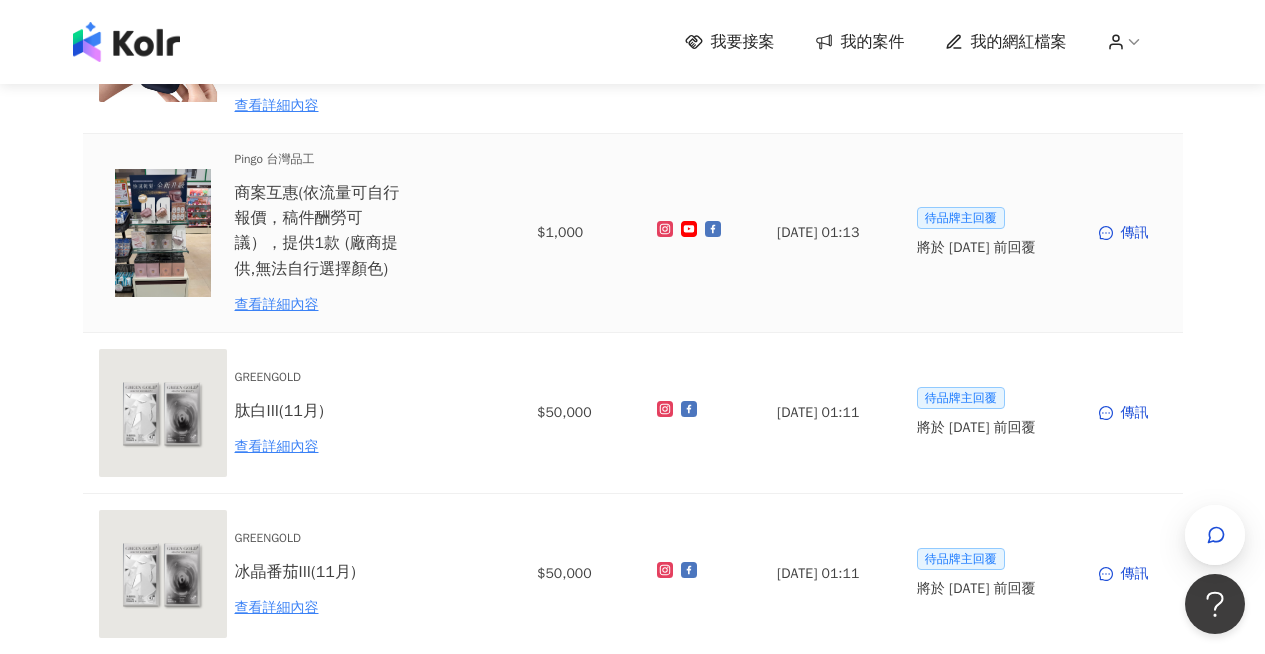 click on "商案互惠(依流量可自行報價，稿件酬勞可議），提供1款 (廠商提供,無法自行選擇顏色)" at bounding box center [322, 231] 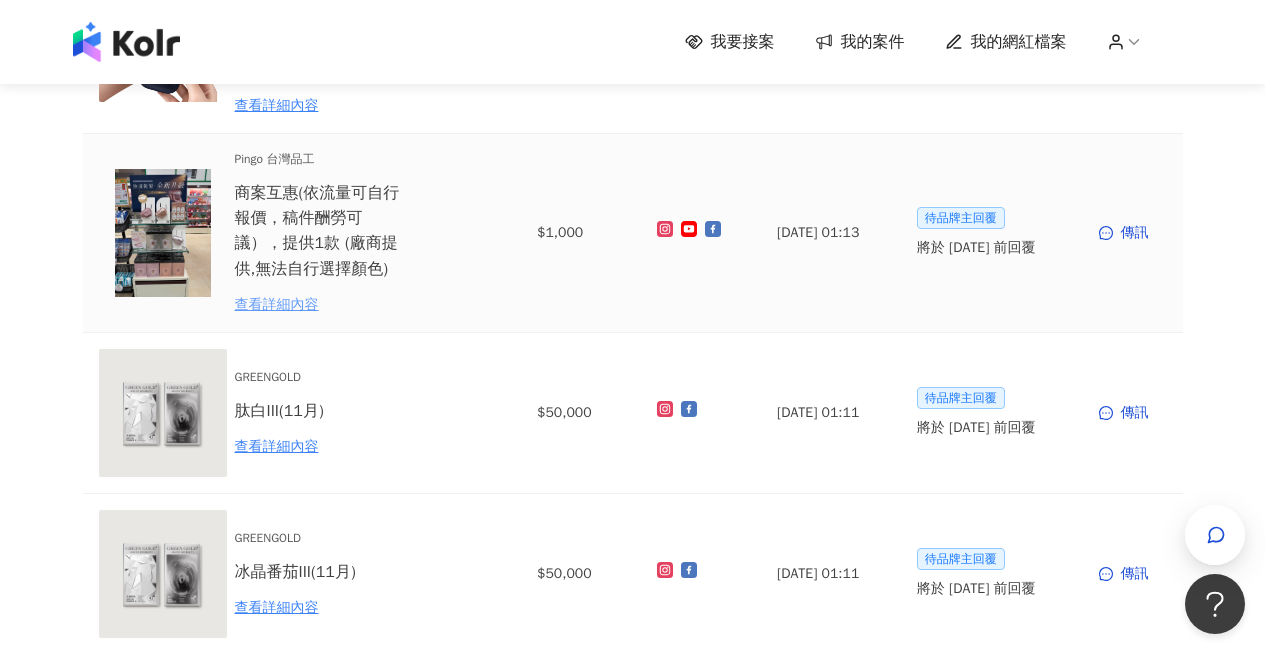 click on "查看詳細內容" at bounding box center [322, 305] 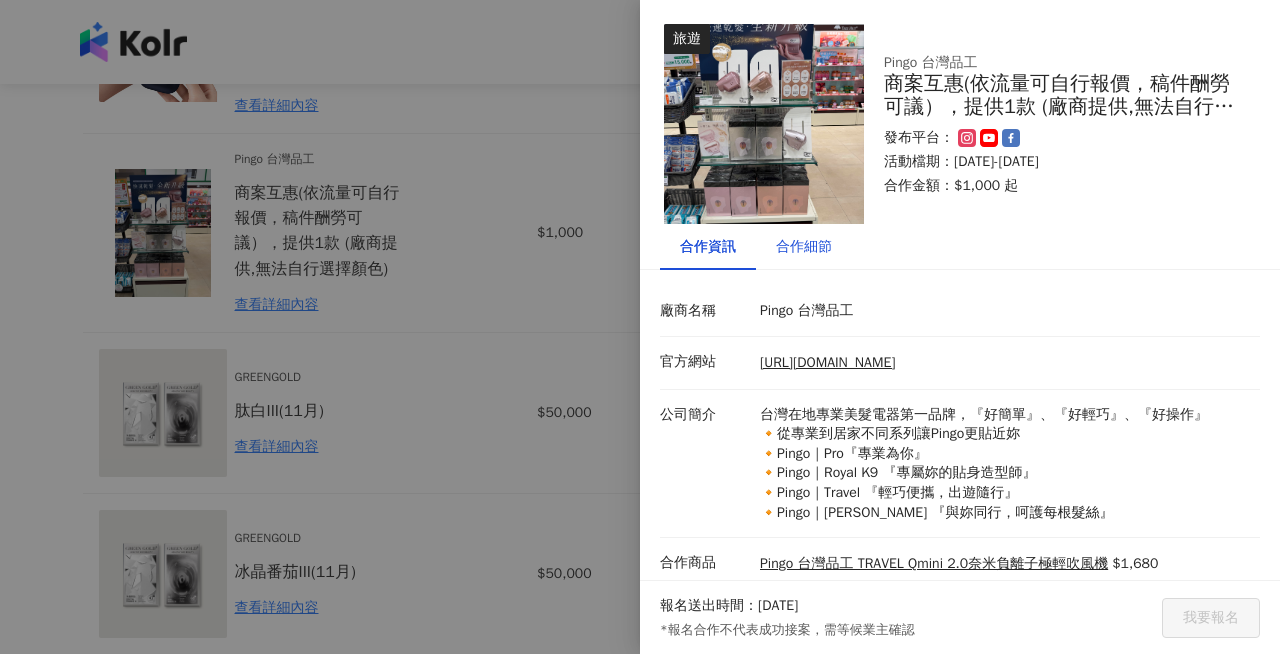 click on "合作細節" at bounding box center [804, 247] 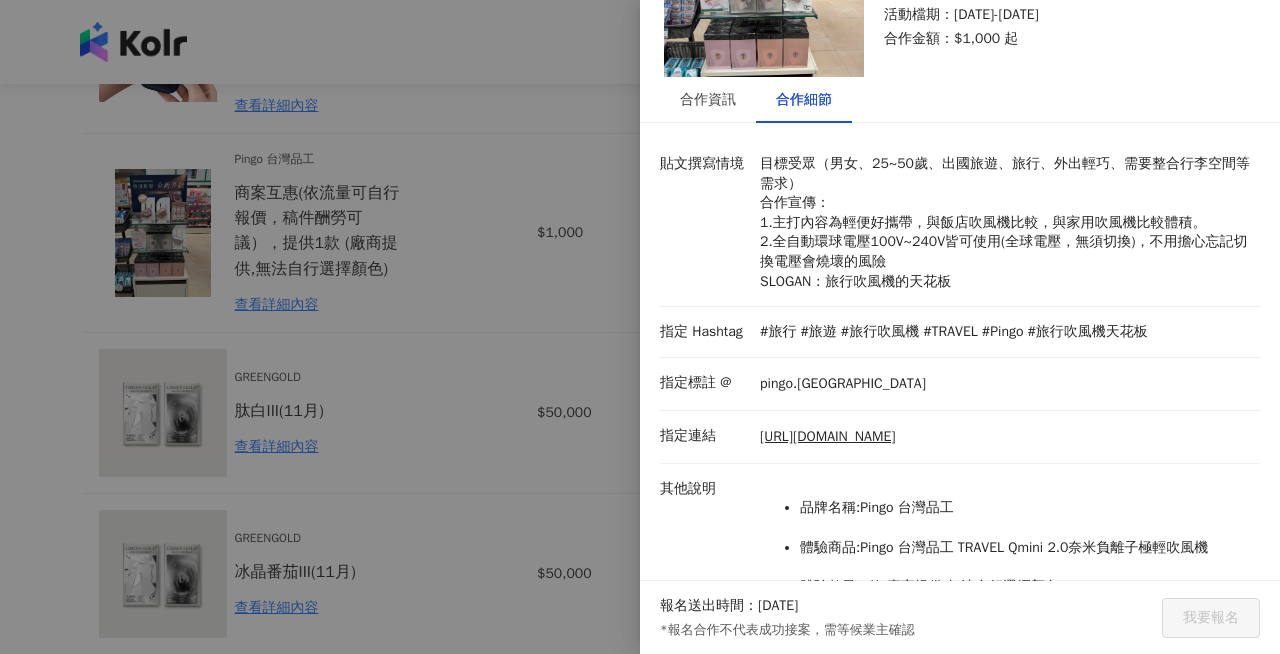 scroll, scrollTop: 245, scrollLeft: 0, axis: vertical 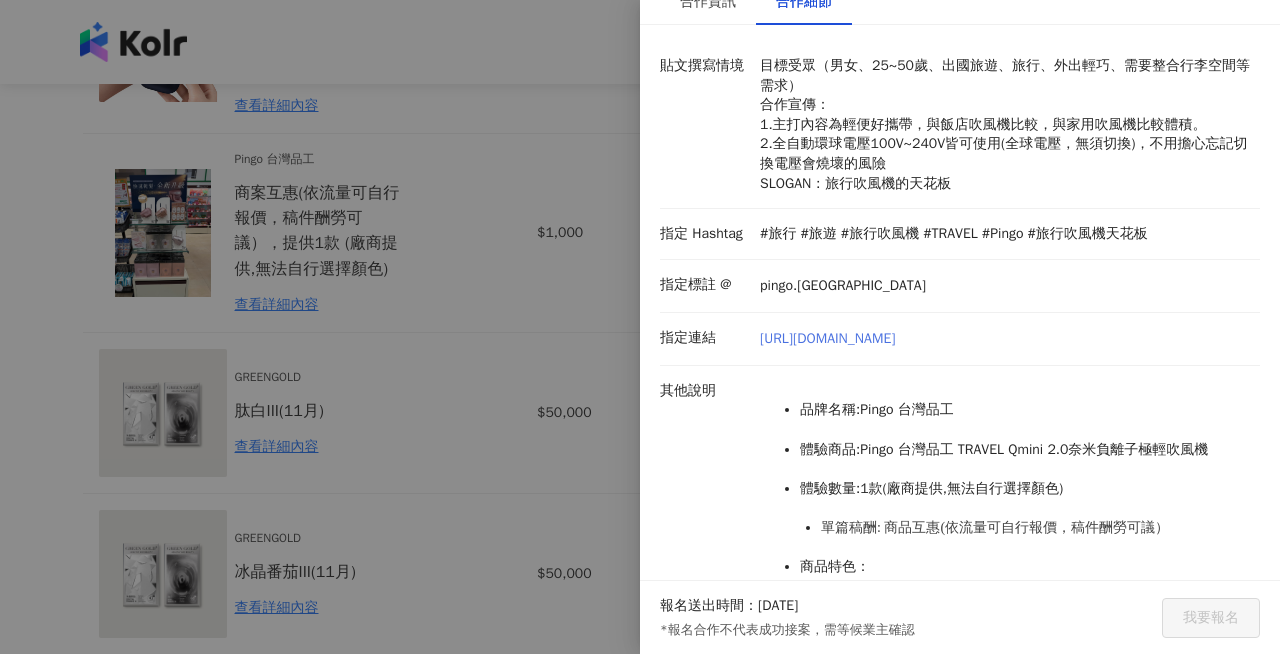 click on "[URL][DOMAIN_NAME]" at bounding box center [827, 339] 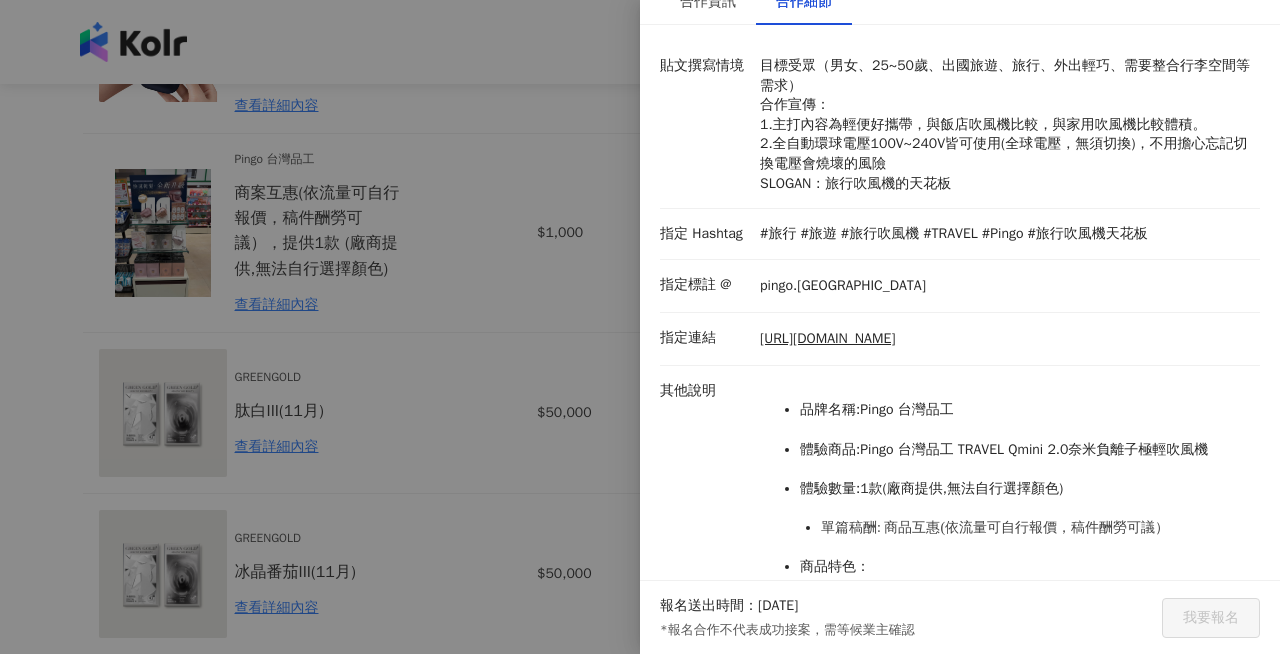 click at bounding box center [640, 327] 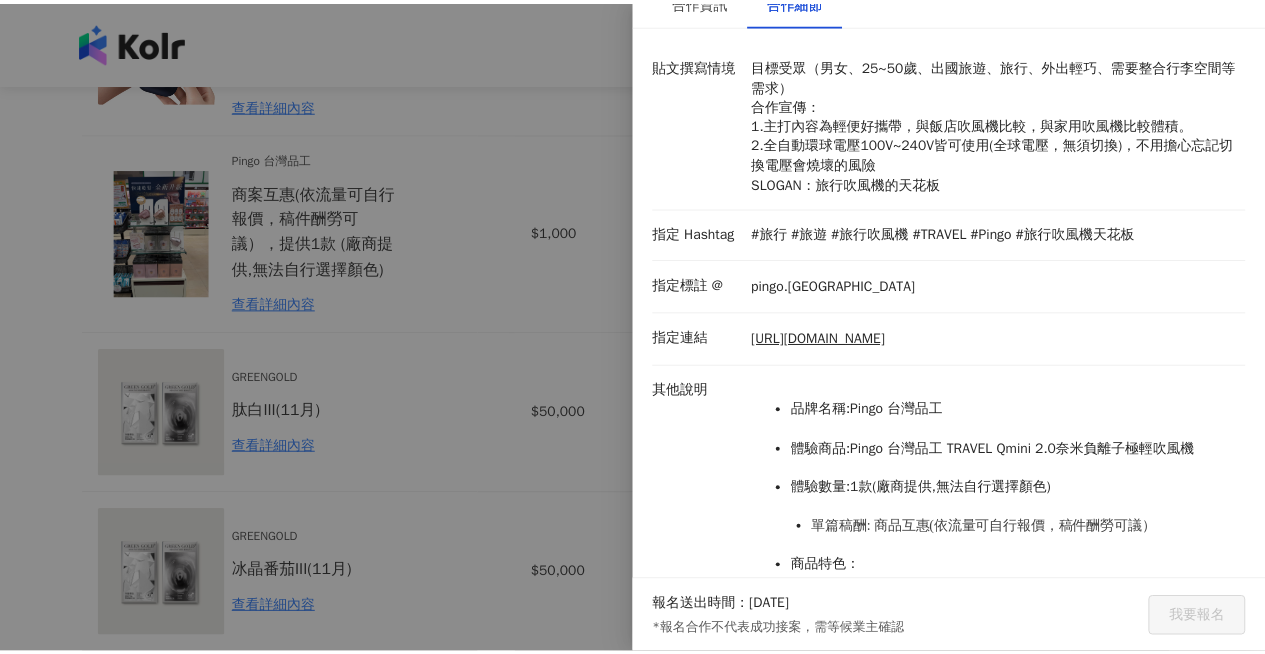 scroll, scrollTop: 0, scrollLeft: 0, axis: both 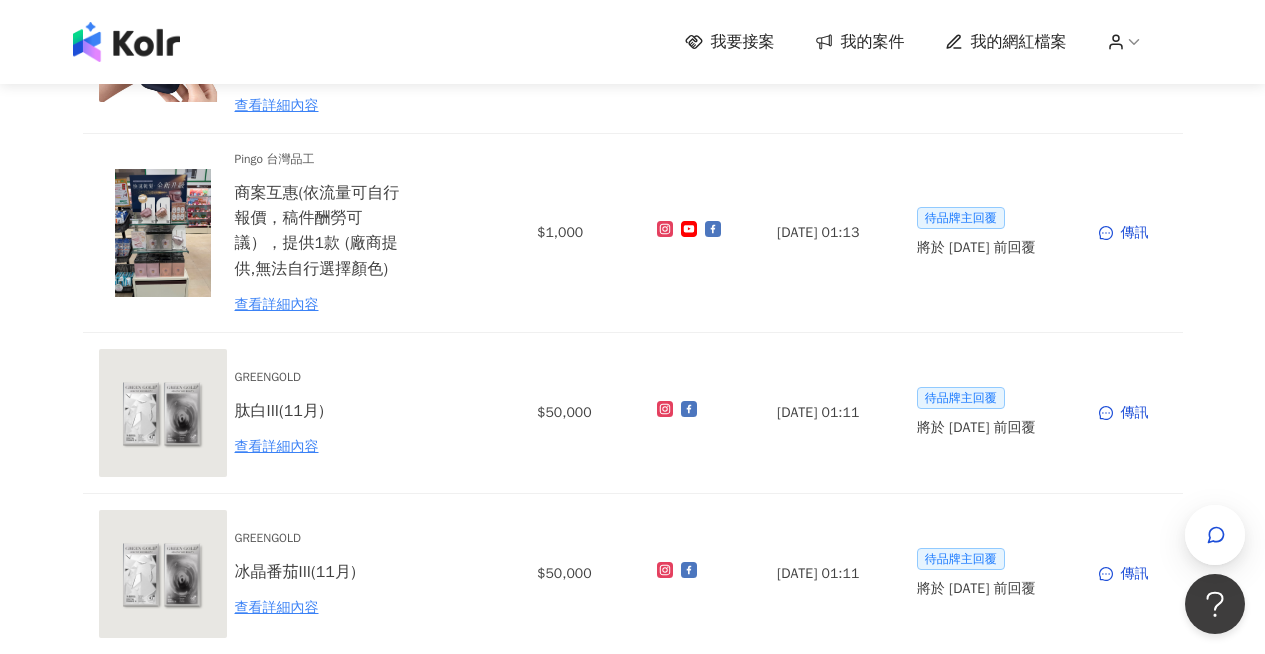 click on "我的案件" at bounding box center (873, 42) 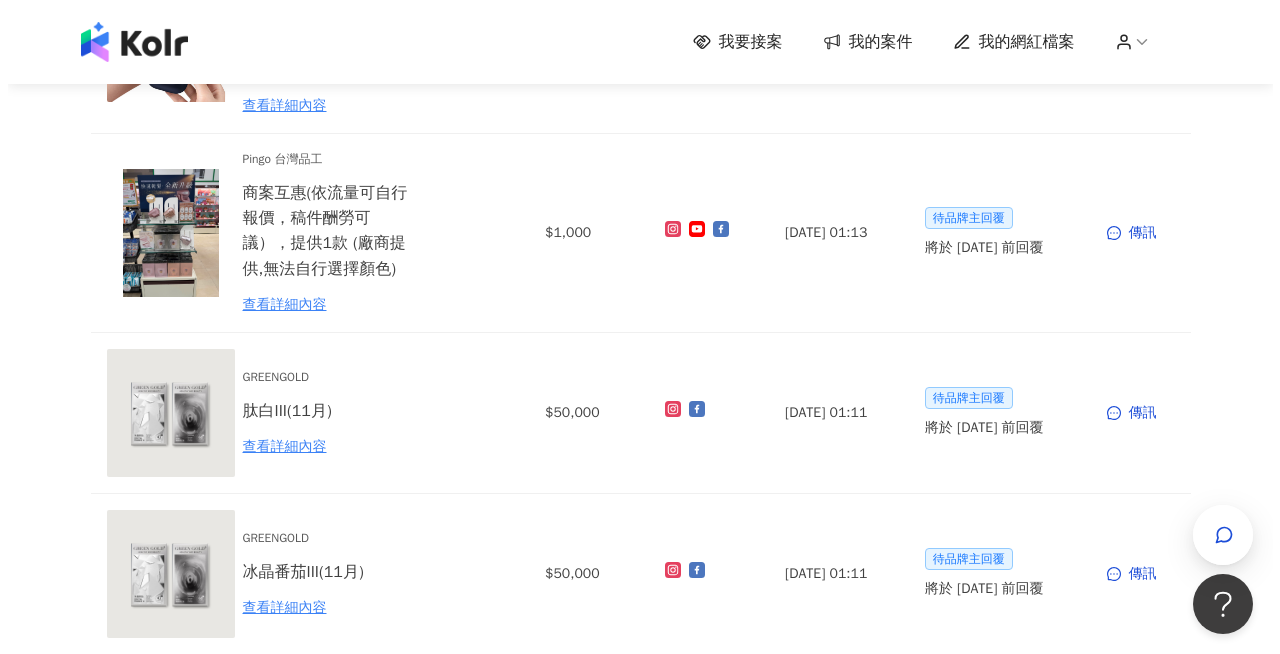 scroll, scrollTop: 0, scrollLeft: 0, axis: both 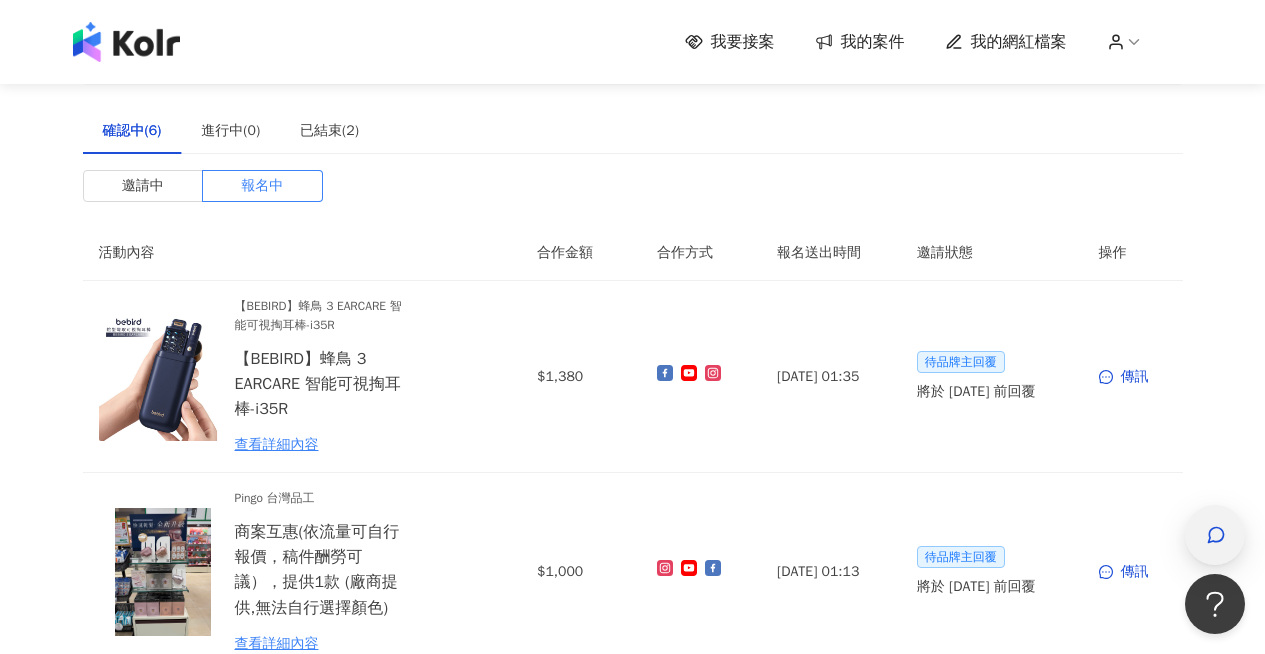 click at bounding box center [1215, 535] 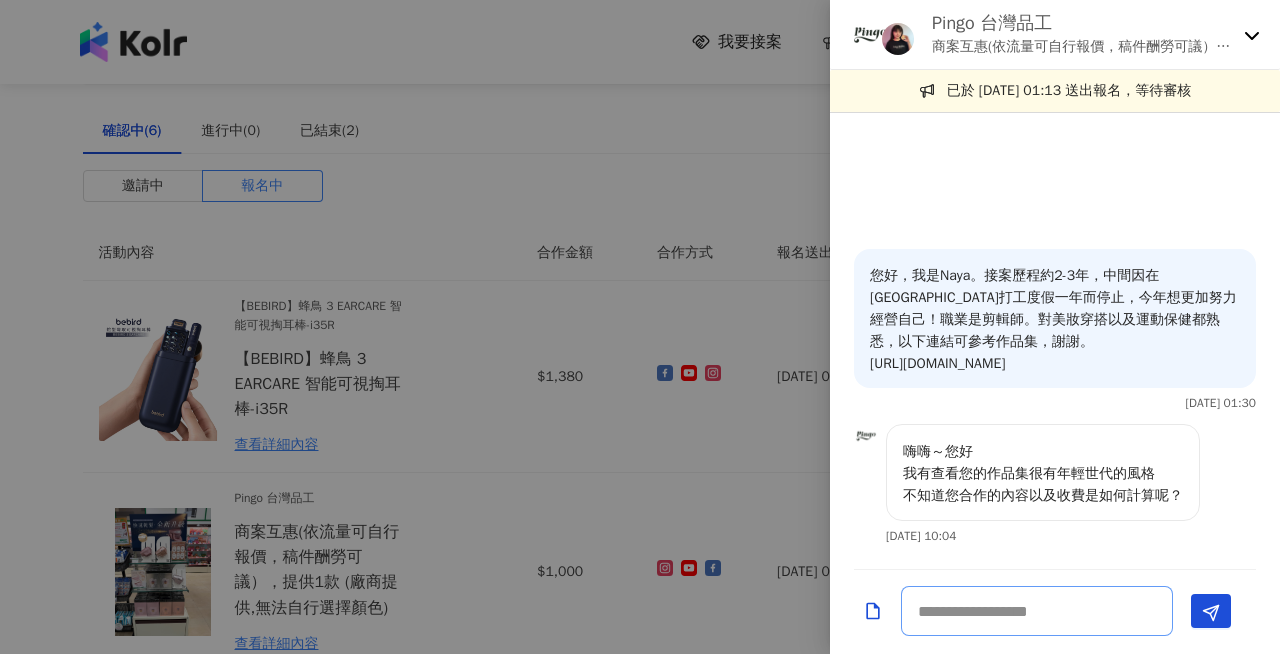 click at bounding box center (1037, 611) 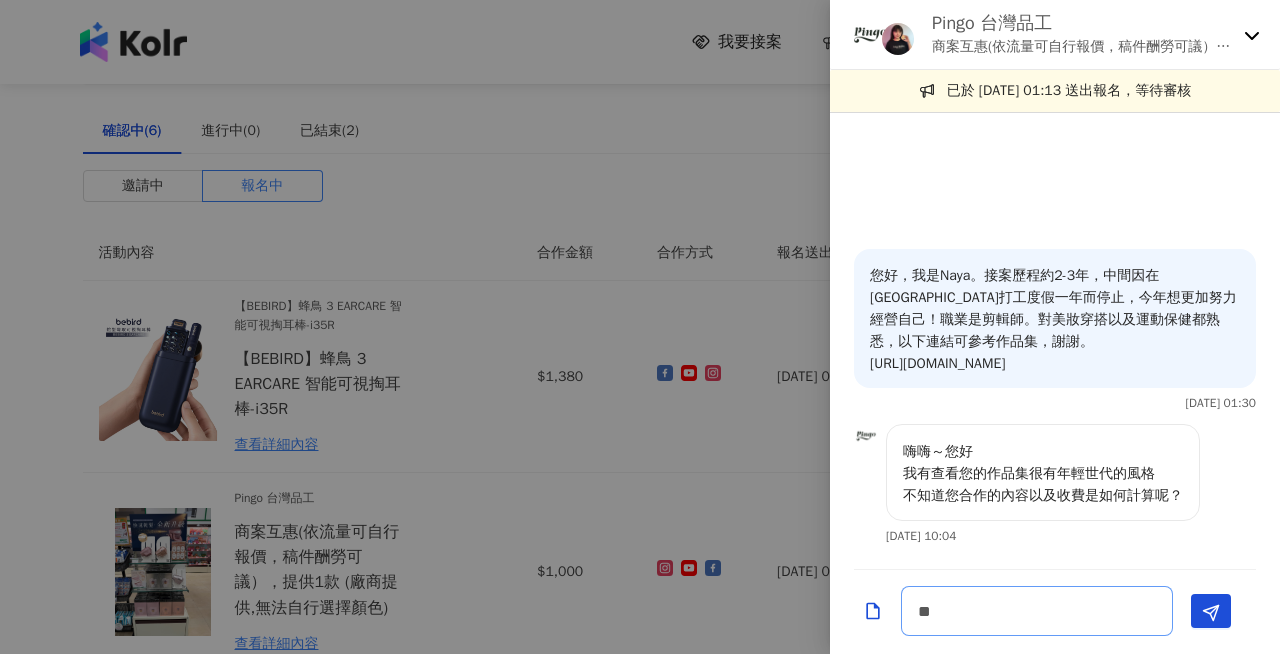 type on "*" 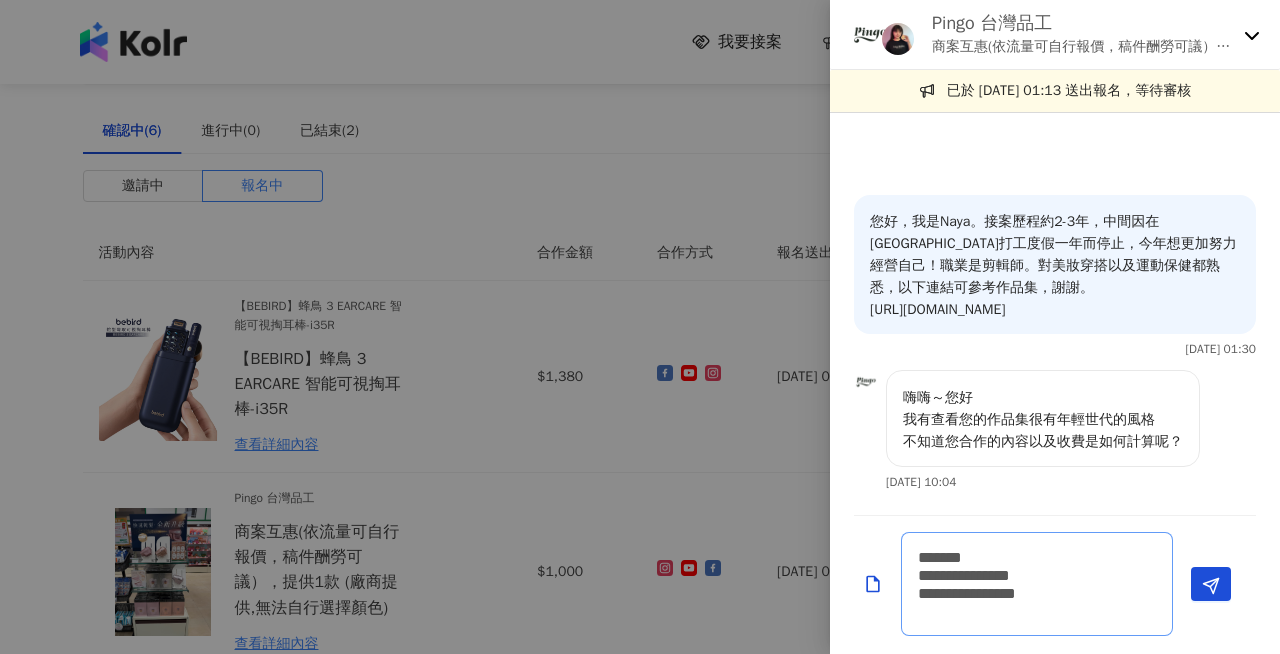 scroll, scrollTop: 2, scrollLeft: 0, axis: vertical 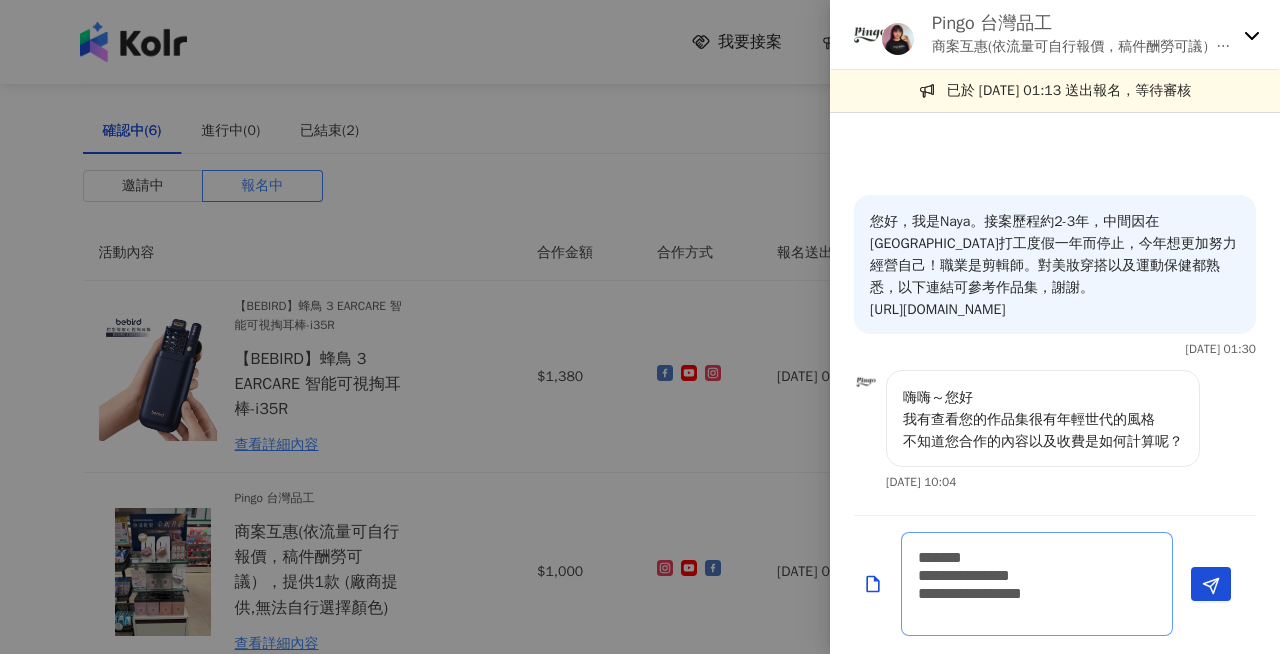 type on "**********" 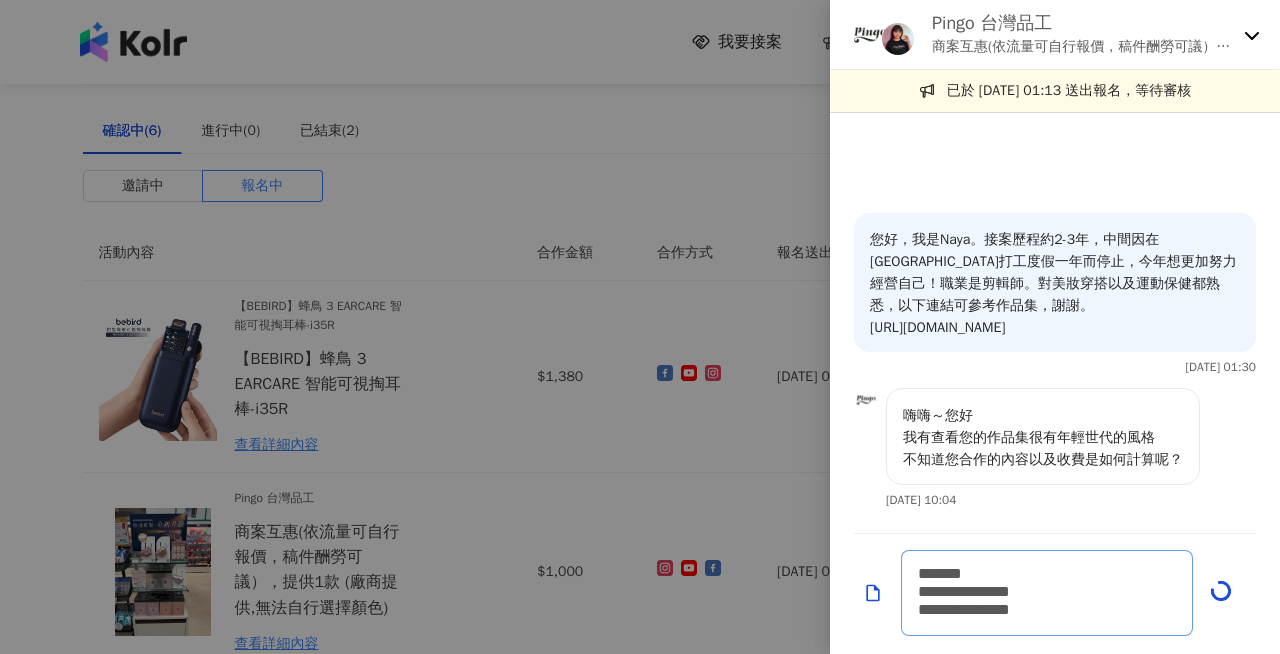 type 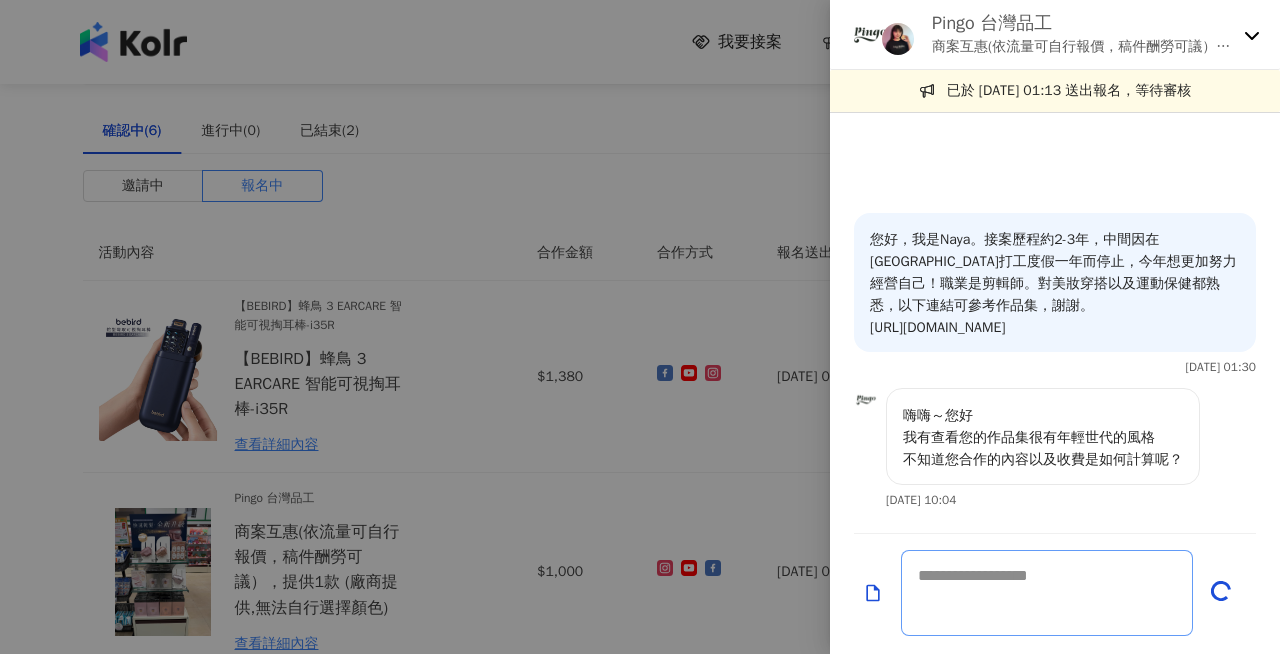scroll, scrollTop: 0, scrollLeft: 0, axis: both 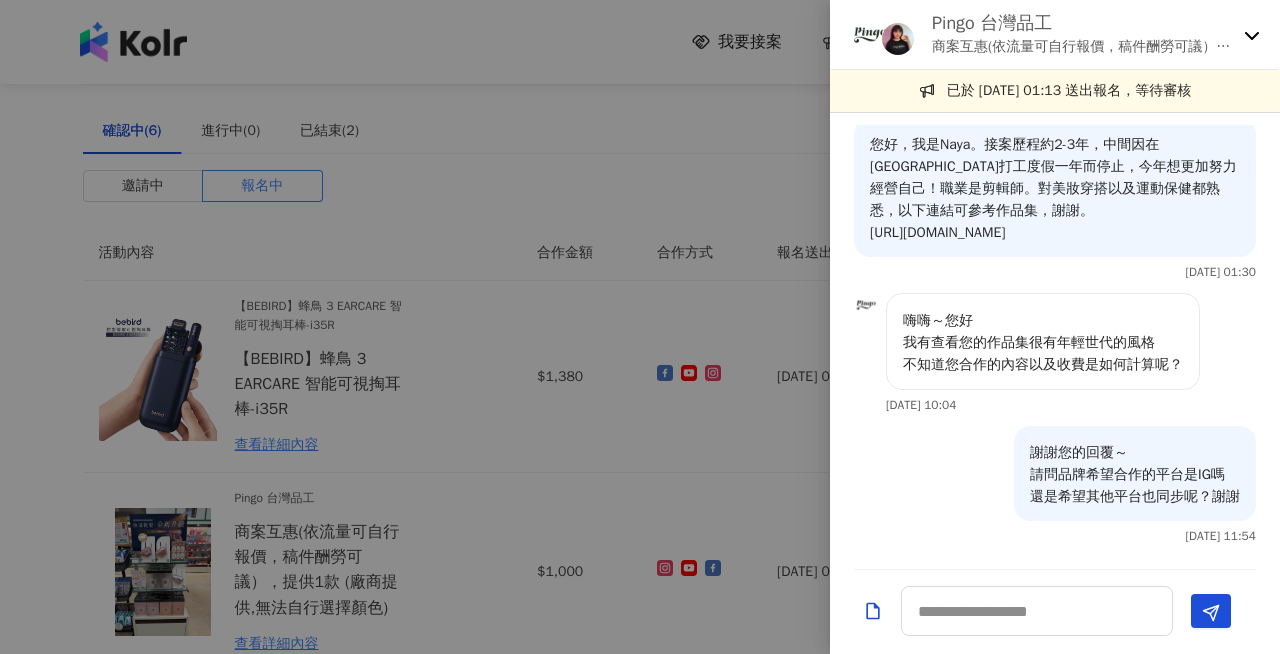click at bounding box center [640, 327] 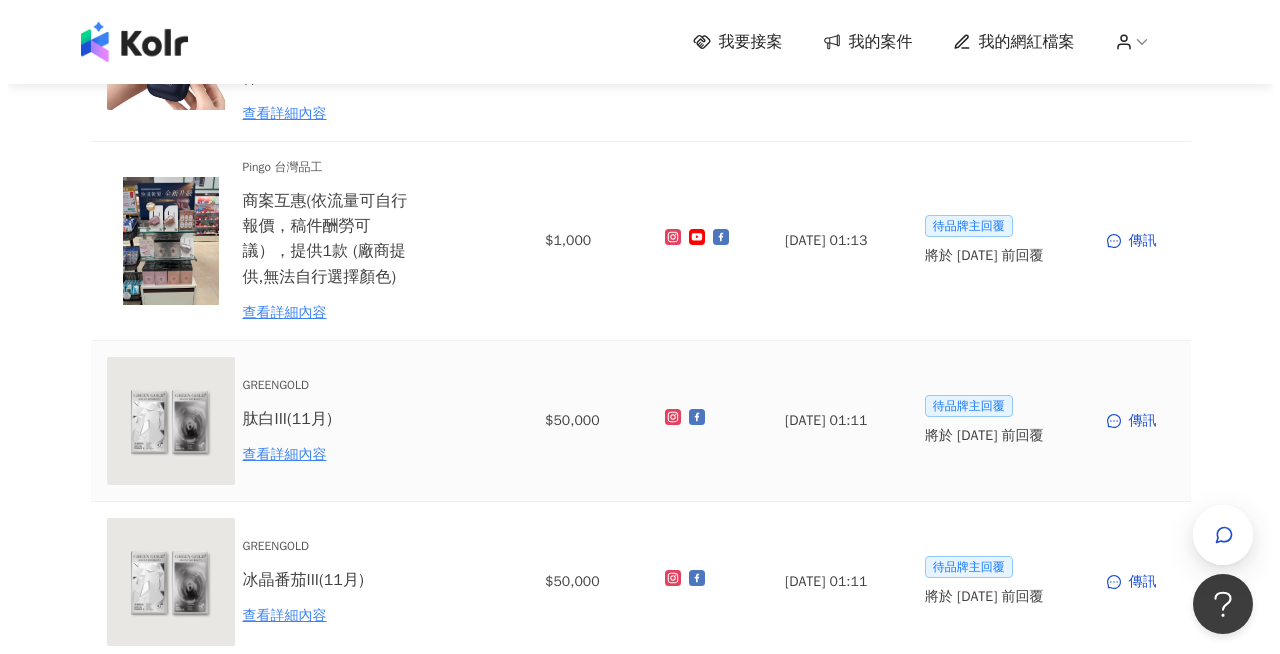 scroll, scrollTop: 567, scrollLeft: 0, axis: vertical 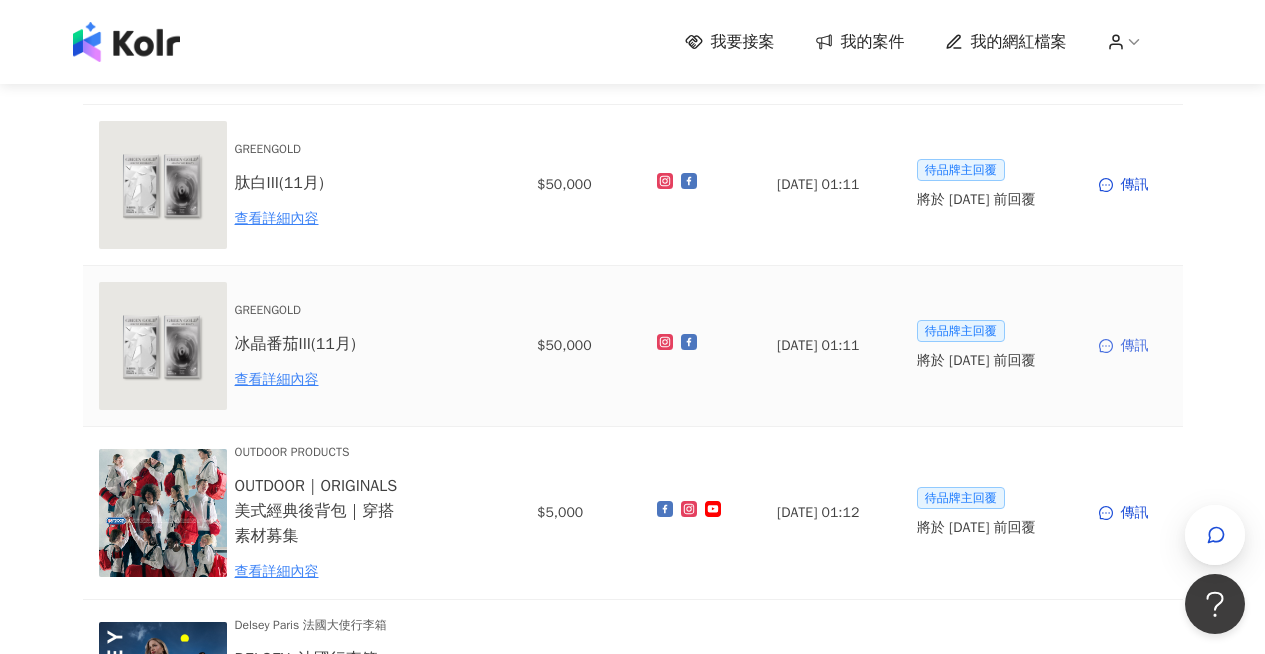 click on "傳訊" at bounding box center (1133, 346) 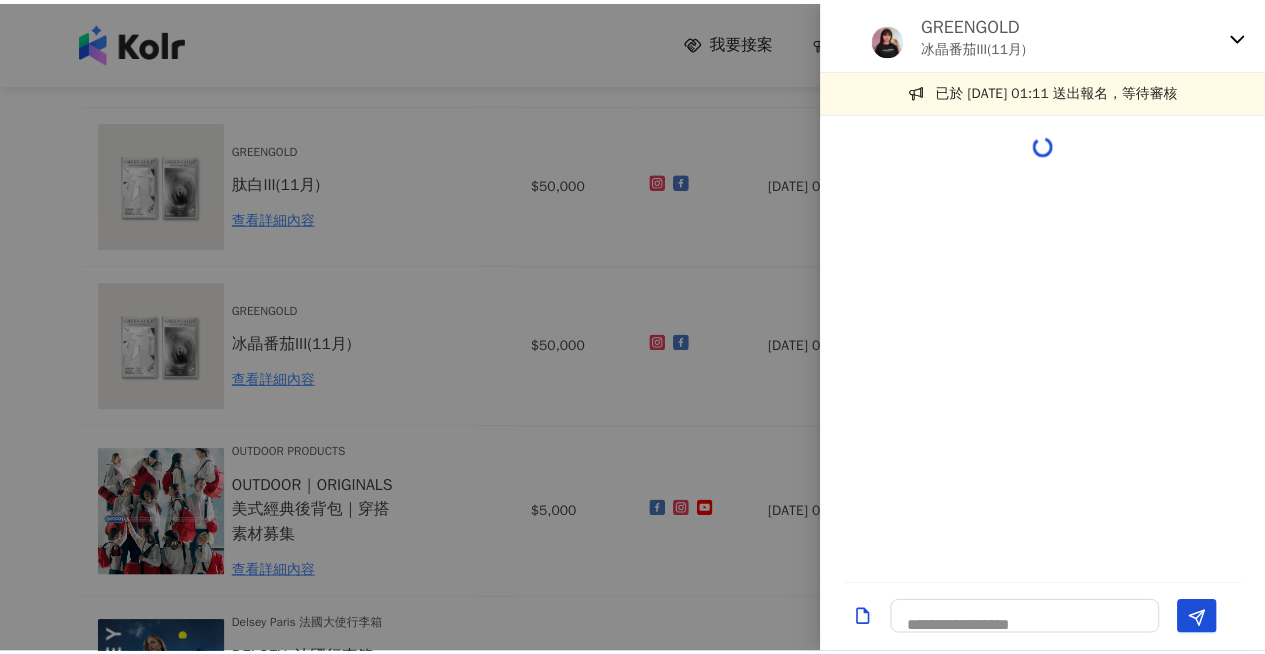 scroll, scrollTop: 0, scrollLeft: 0, axis: both 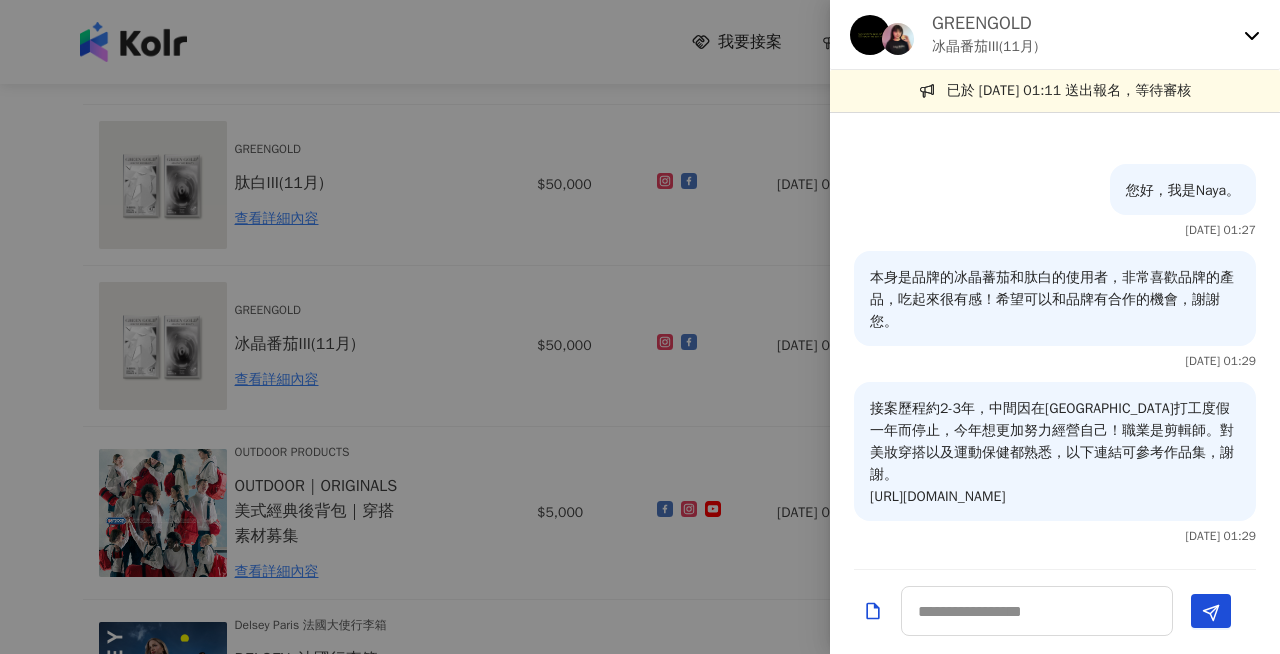 click at bounding box center (640, 327) 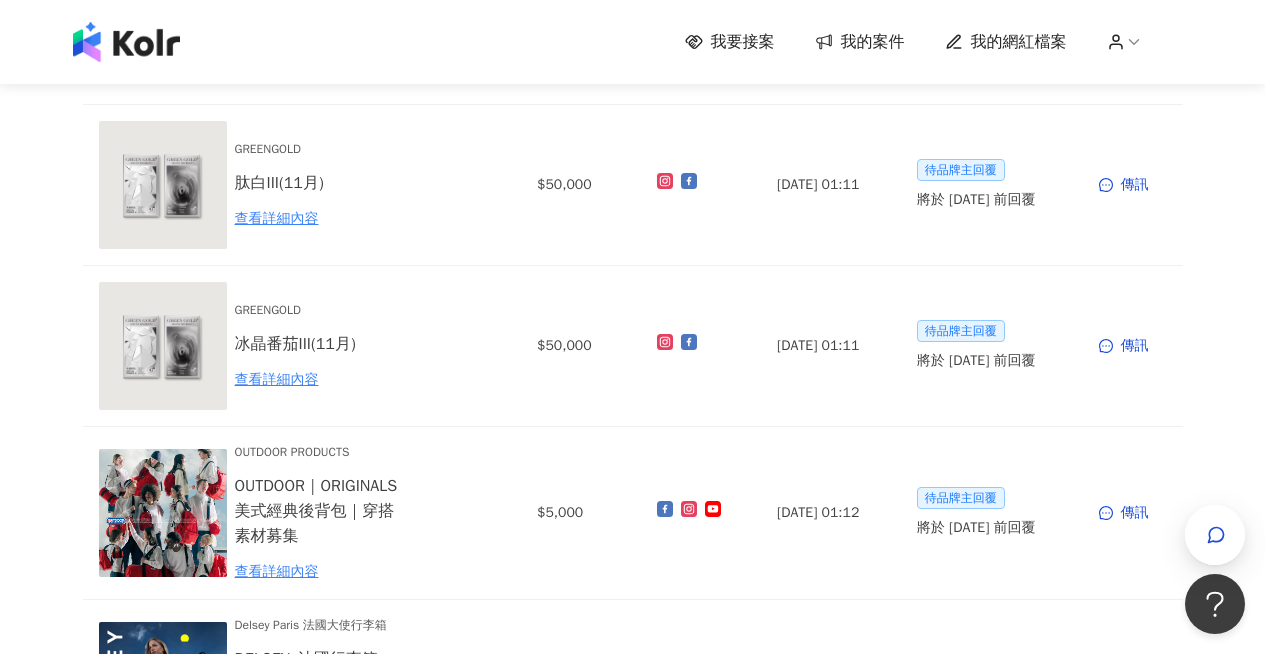 click on "我要接案" at bounding box center [730, 42] 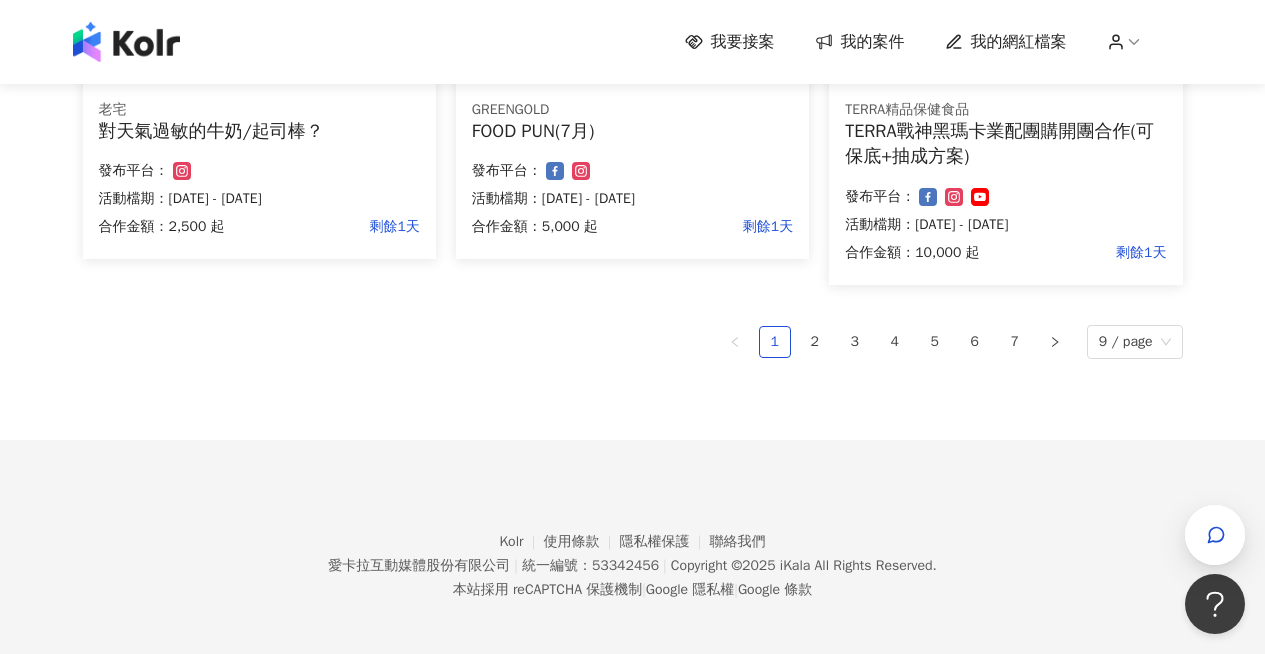 scroll, scrollTop: 1431, scrollLeft: 0, axis: vertical 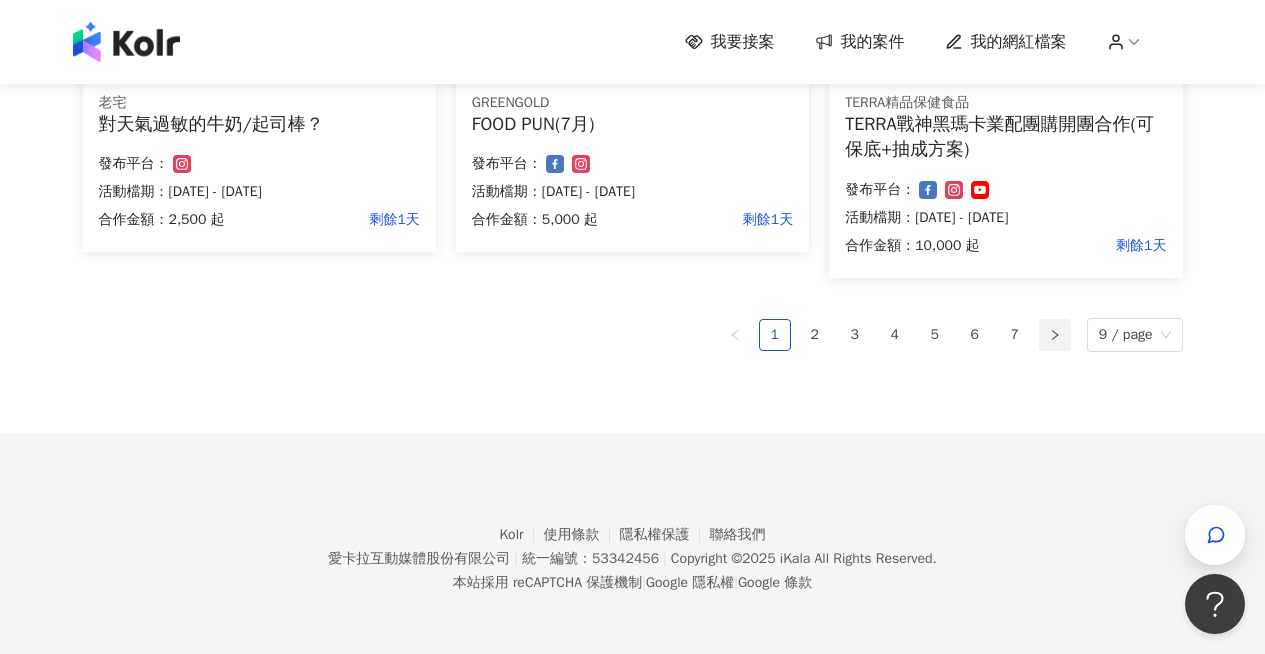 click 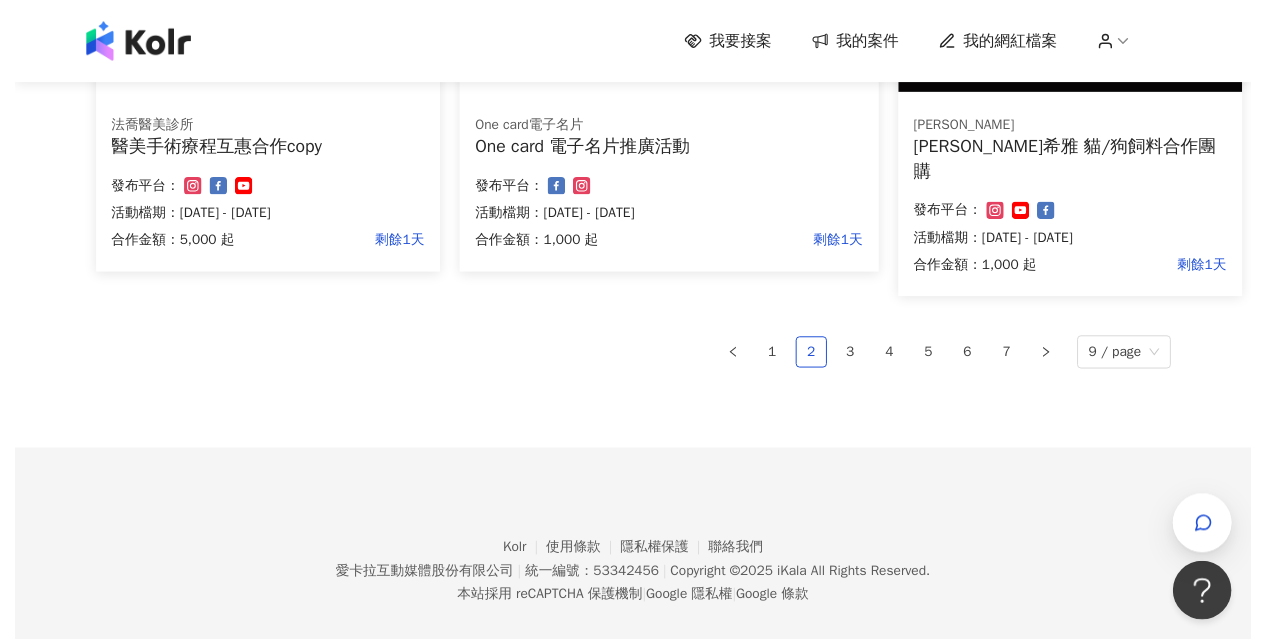 scroll, scrollTop: 1446, scrollLeft: 0, axis: vertical 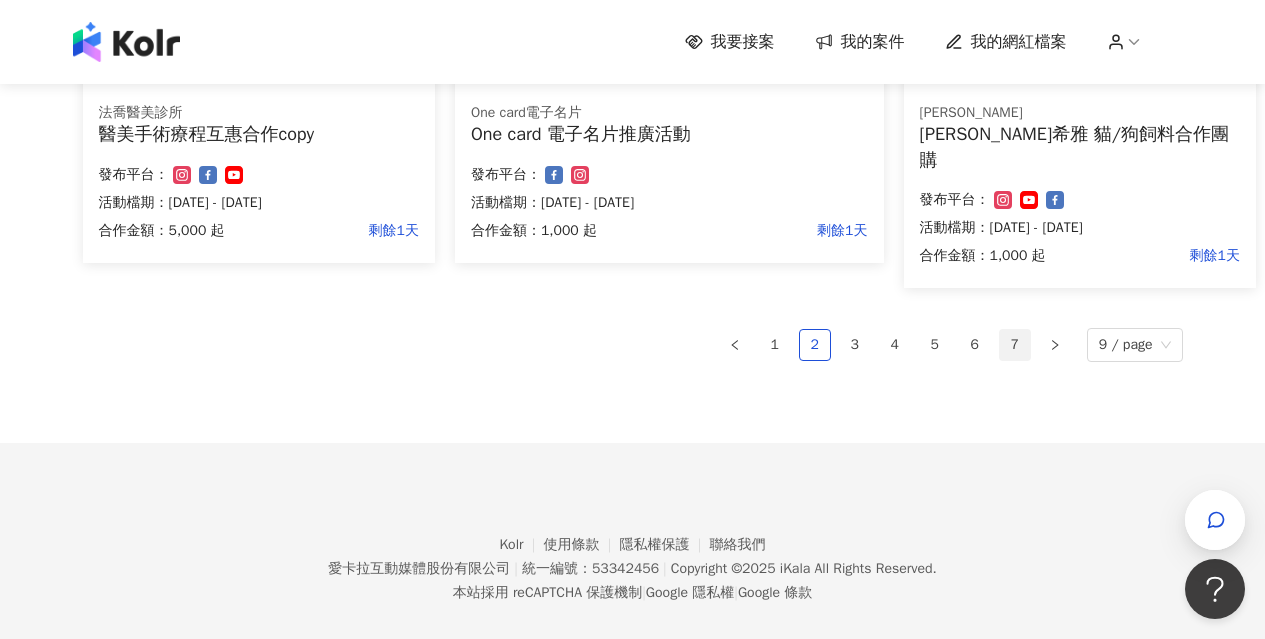 click on "7" at bounding box center (1015, 345) 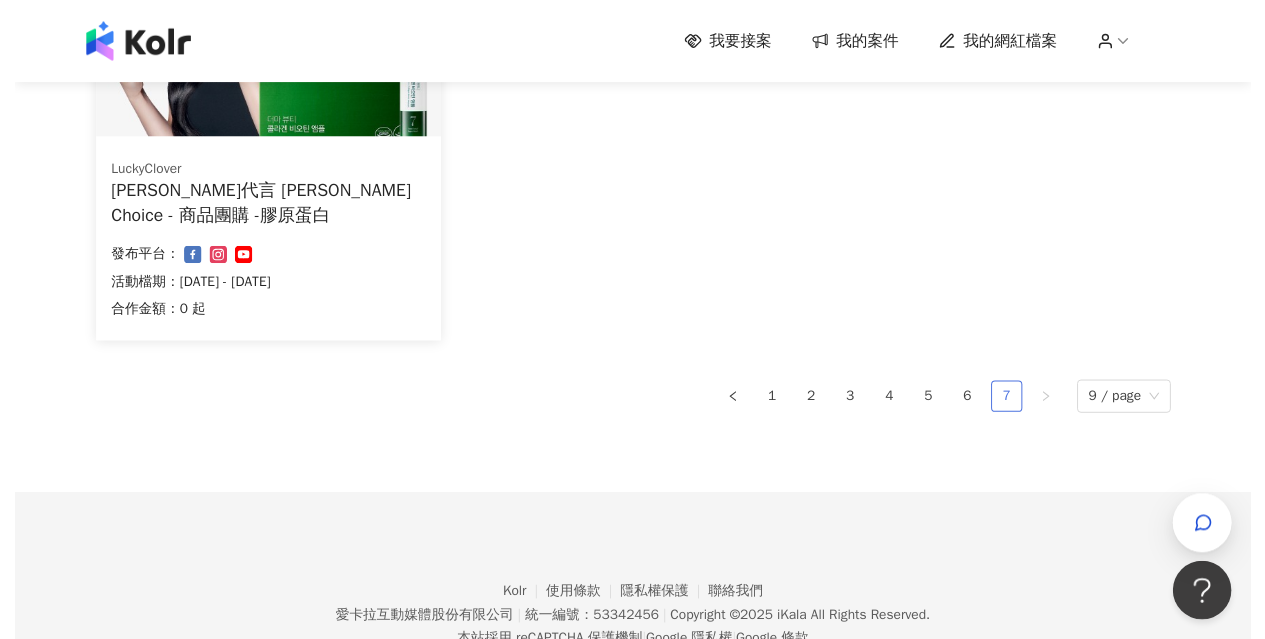 scroll, scrollTop: 874, scrollLeft: 0, axis: vertical 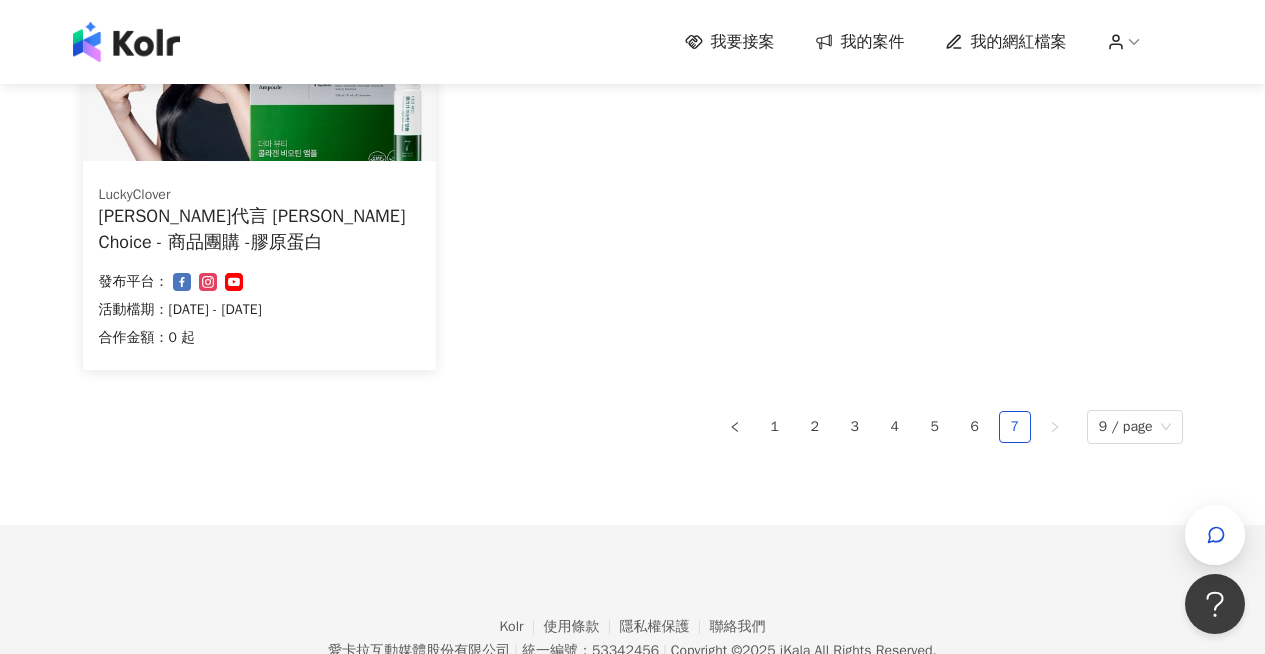 click on "1 2 3 4 5 6 7 9 / page" at bounding box center [633, 427] 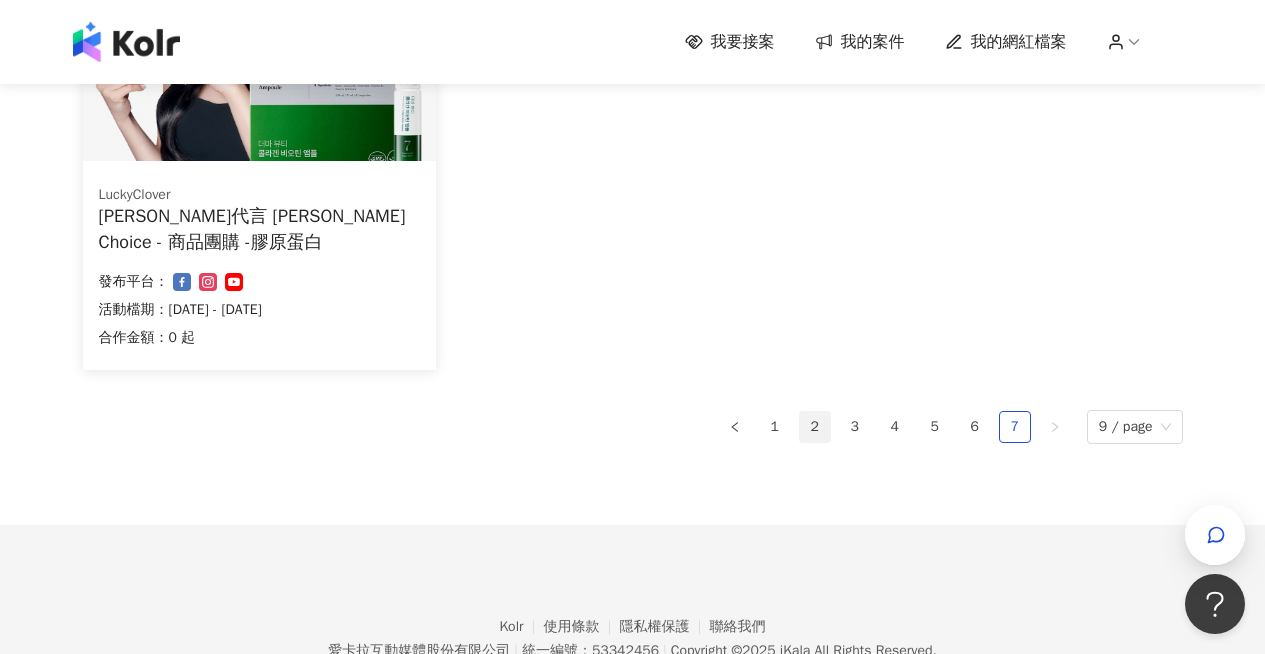 click on "2" at bounding box center (815, 427) 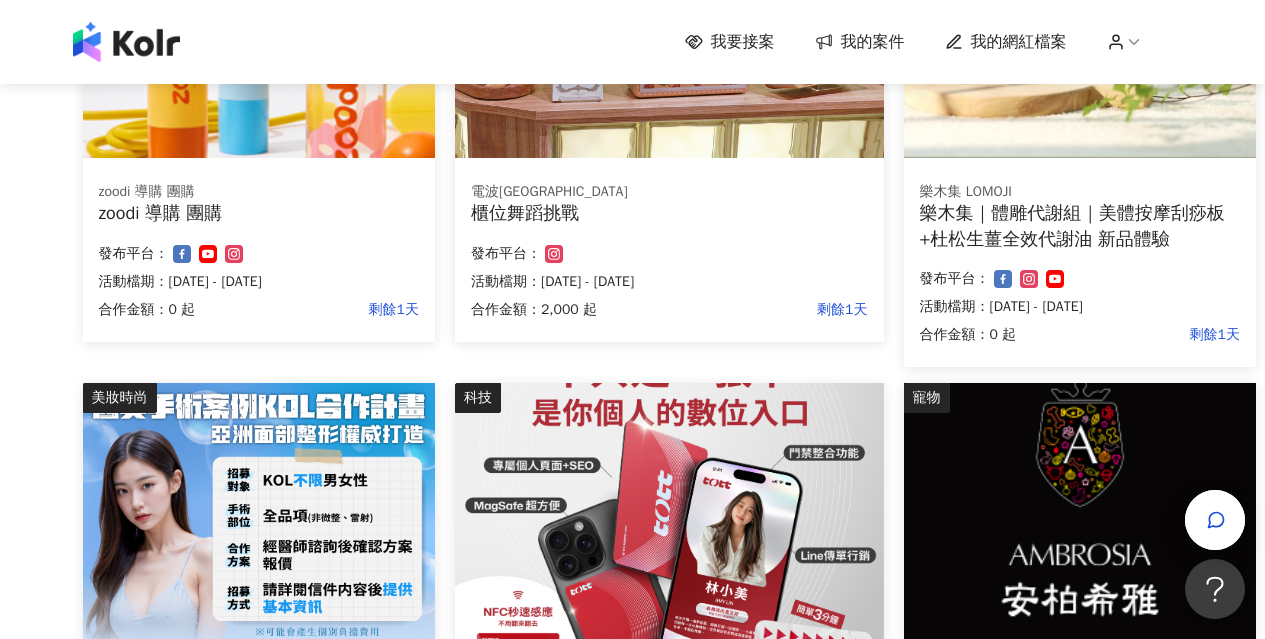 scroll, scrollTop: 878, scrollLeft: 0, axis: vertical 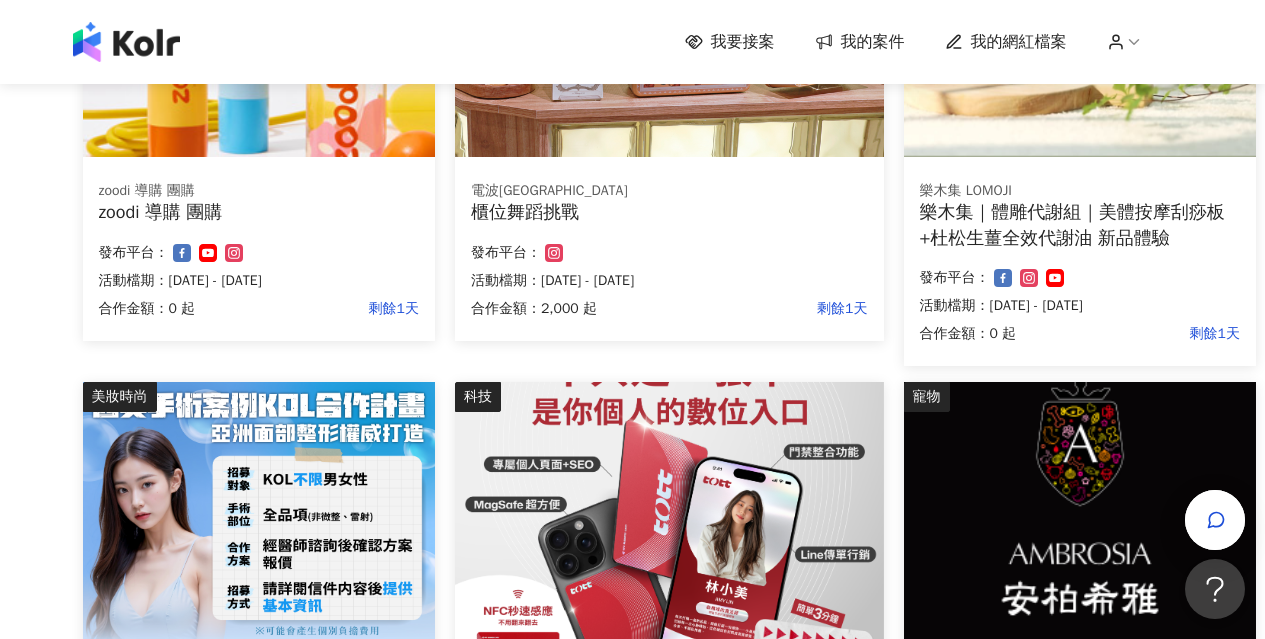 click at bounding box center [1080, 514] 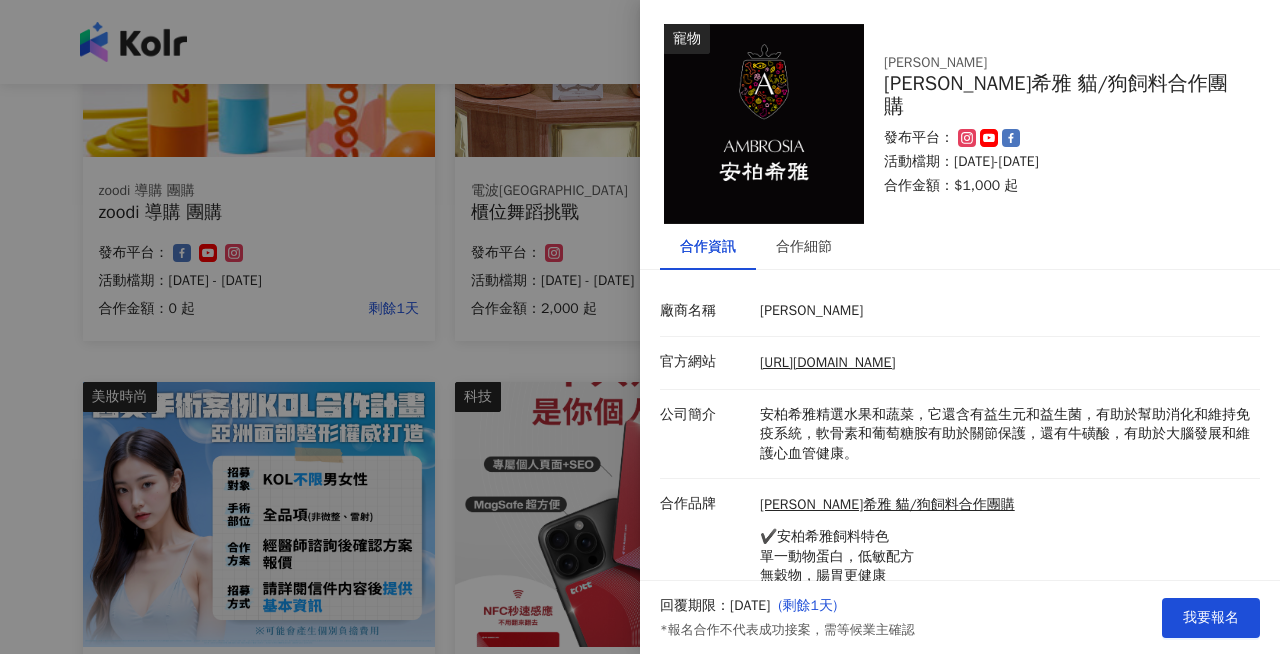 click at bounding box center (640, 327) 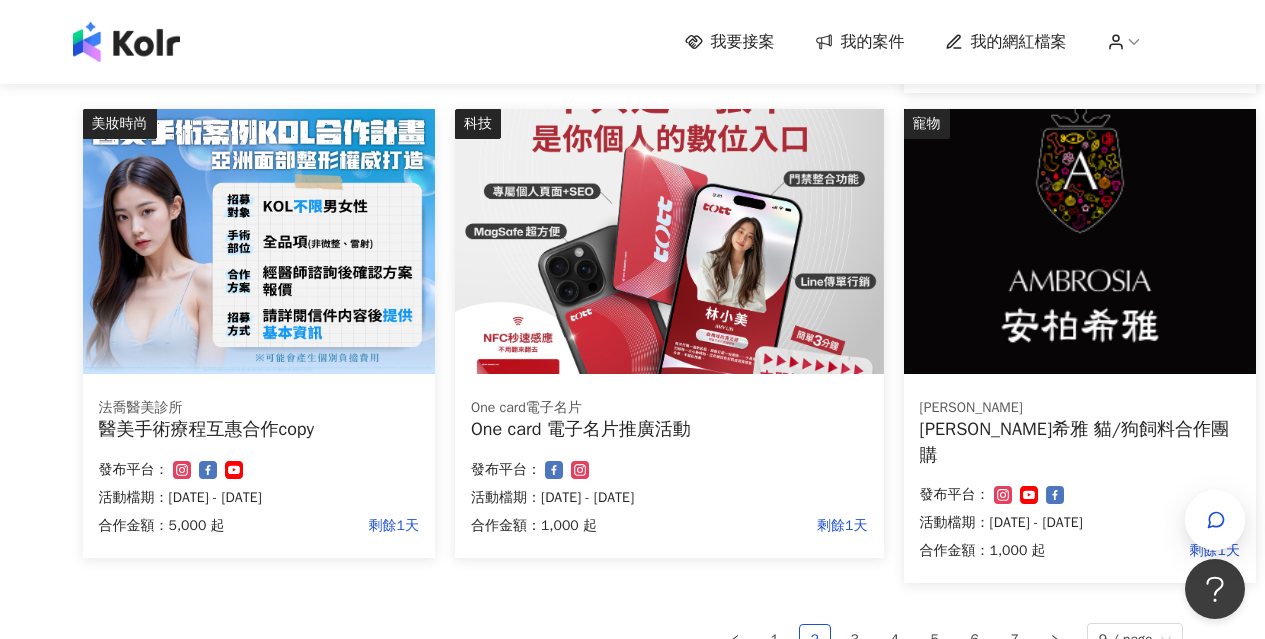 scroll, scrollTop: 1193, scrollLeft: 0, axis: vertical 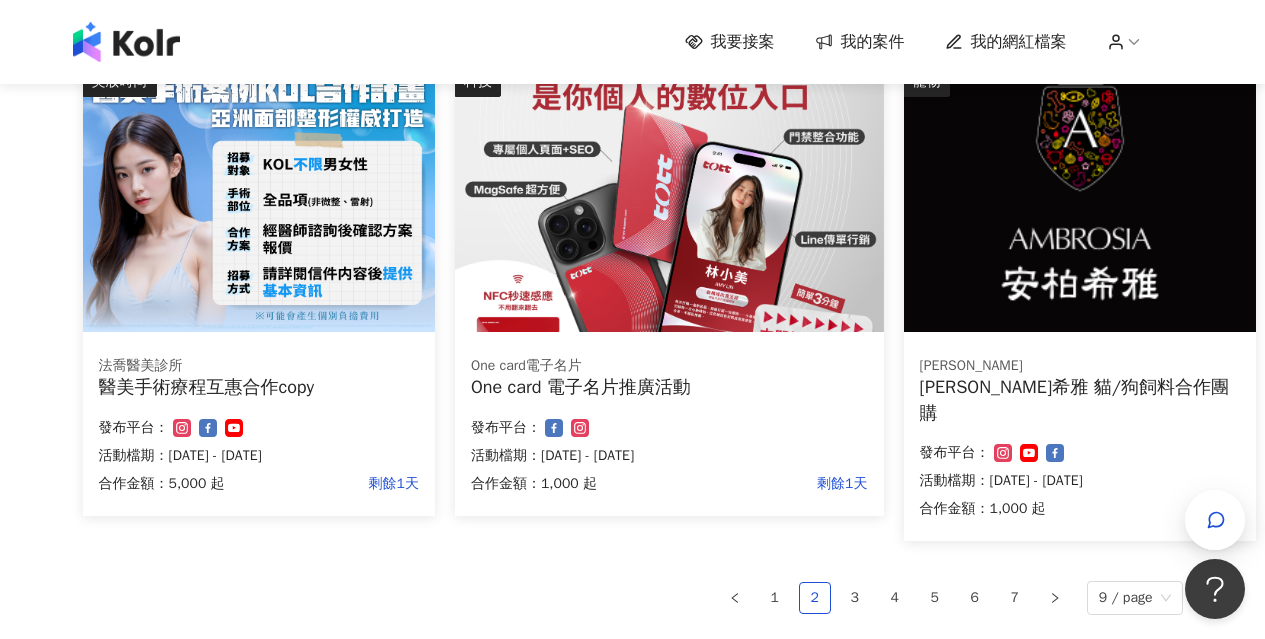 click at bounding box center (1080, 199) 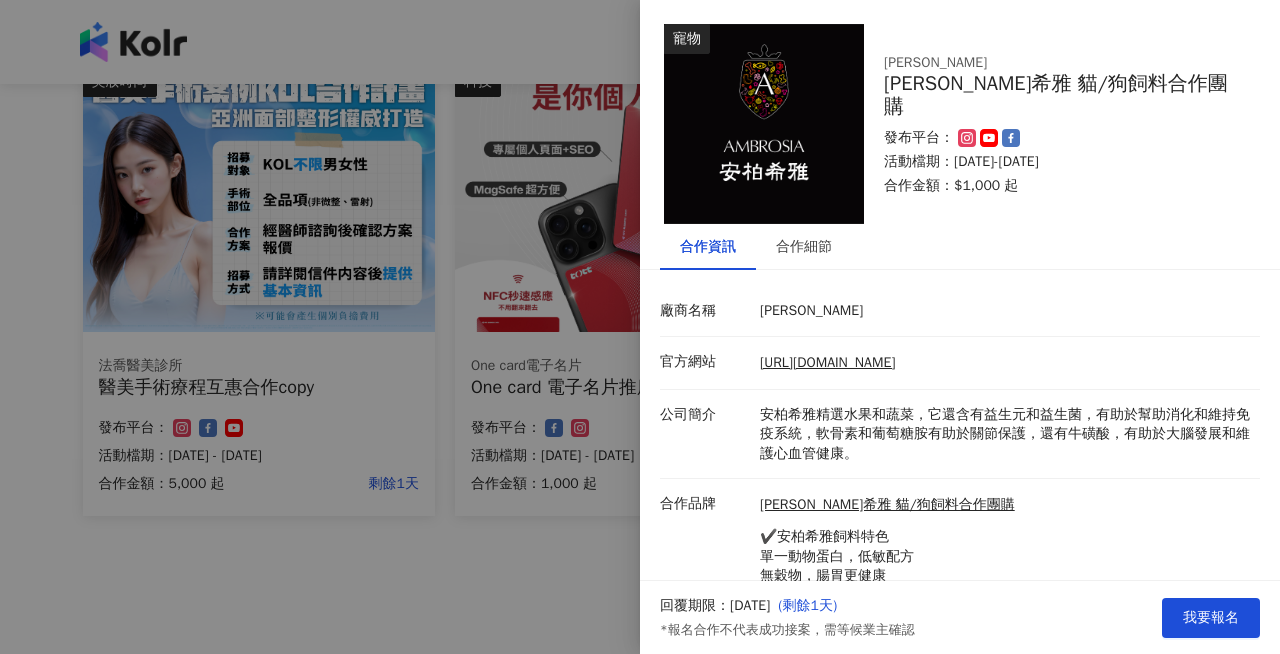 click at bounding box center [640, 327] 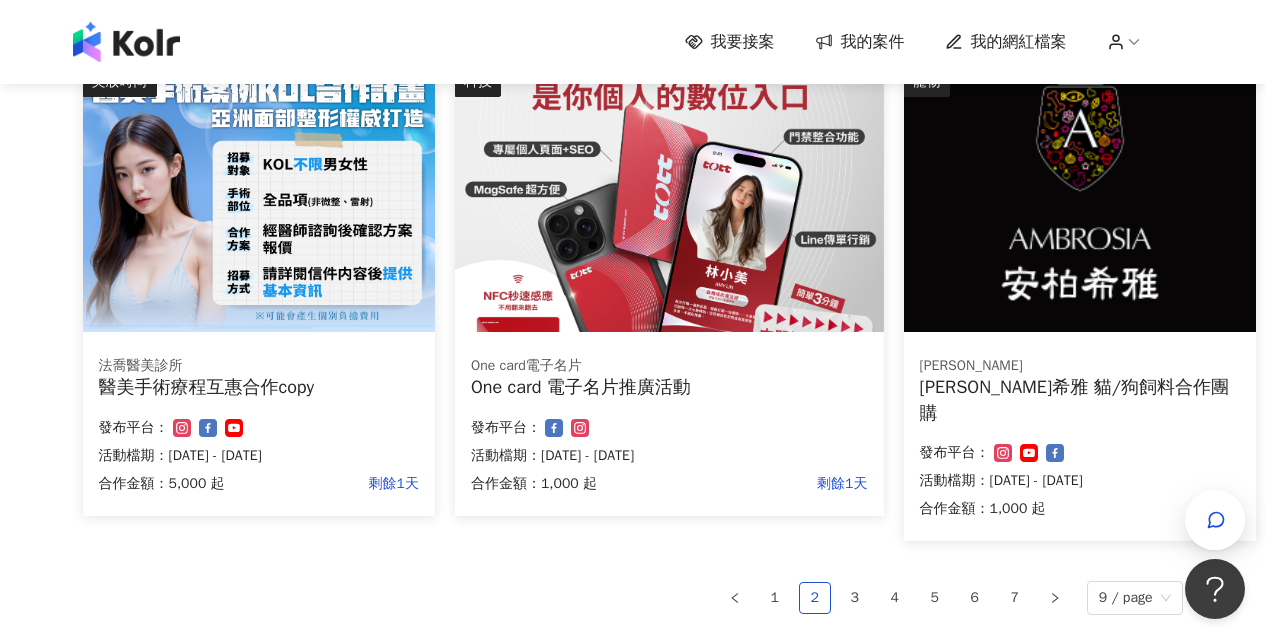 click on "活動檔期：[DATE] - [DATE]" at bounding box center (669, 456) 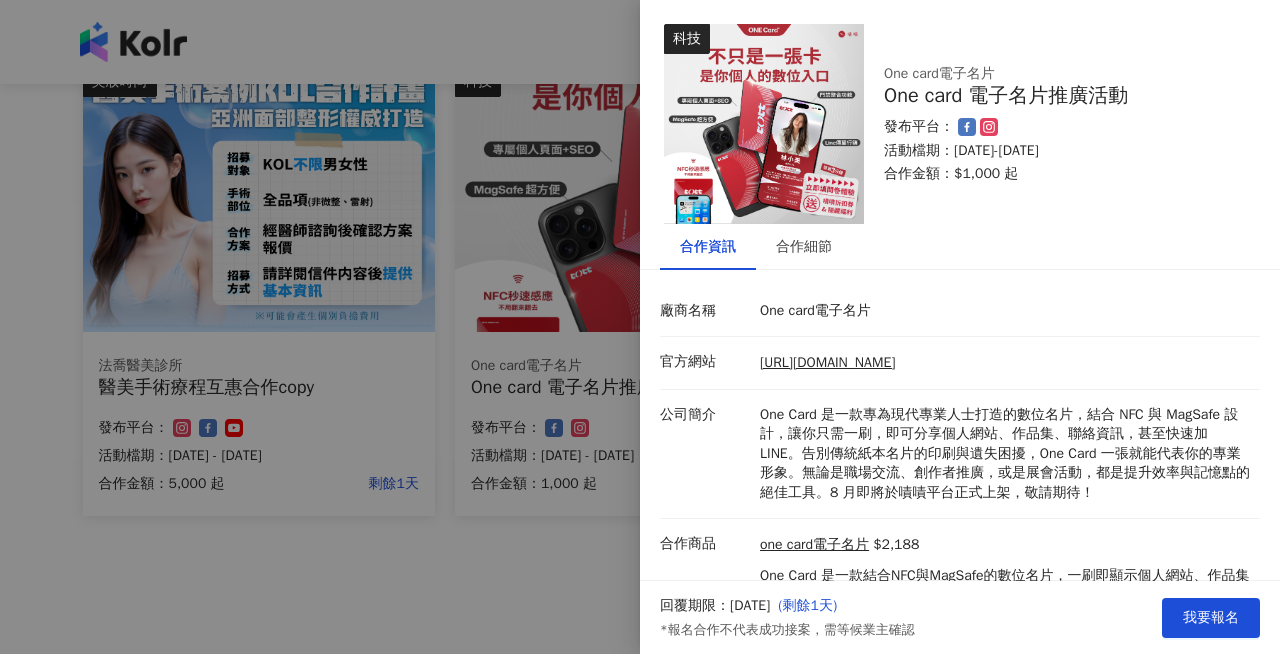 click at bounding box center [640, 327] 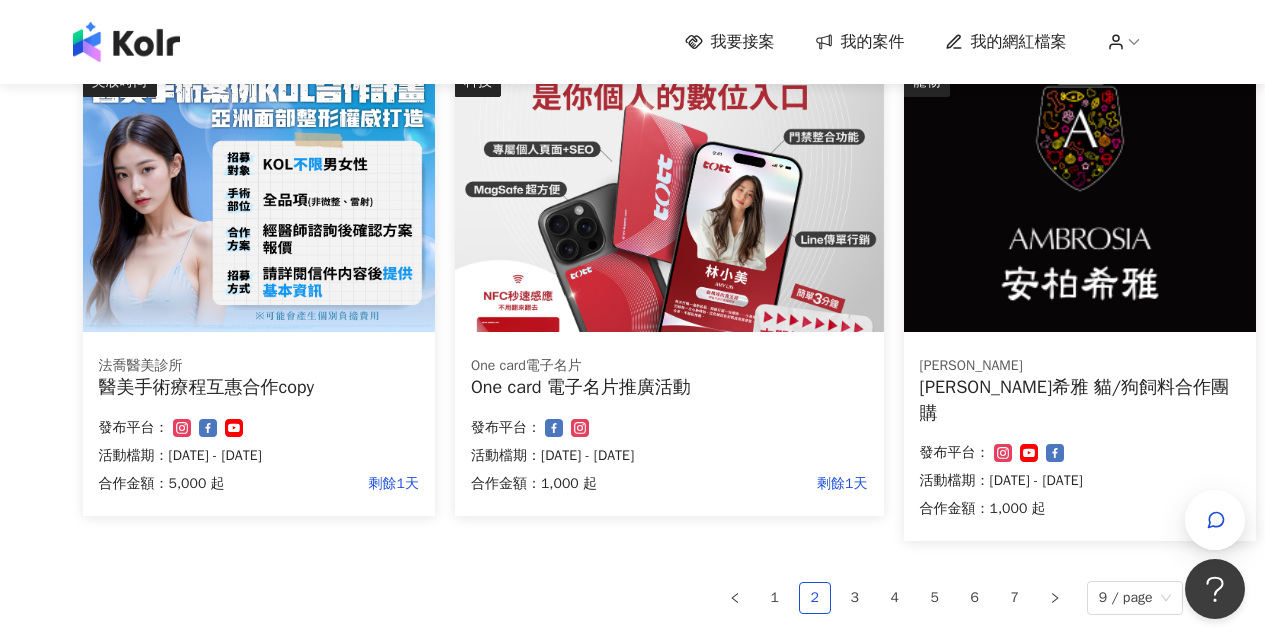 click on "[PERSON_NAME]" at bounding box center (1080, 366) 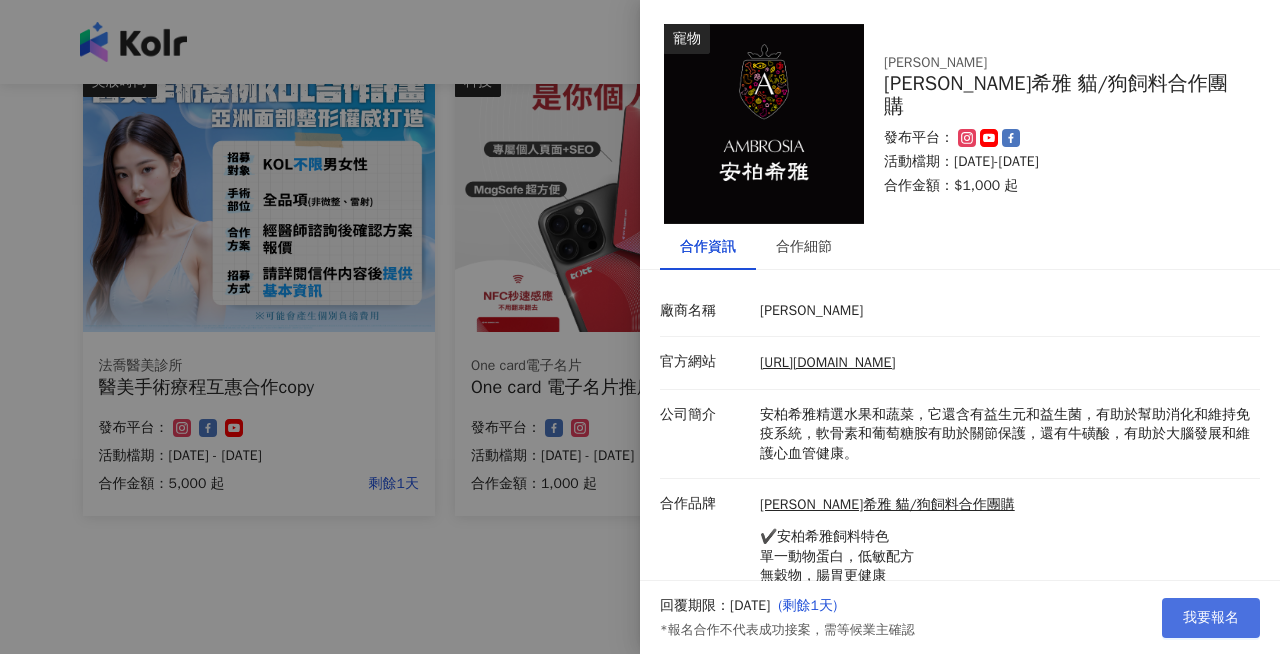 click on "我要報名" at bounding box center (1211, 618) 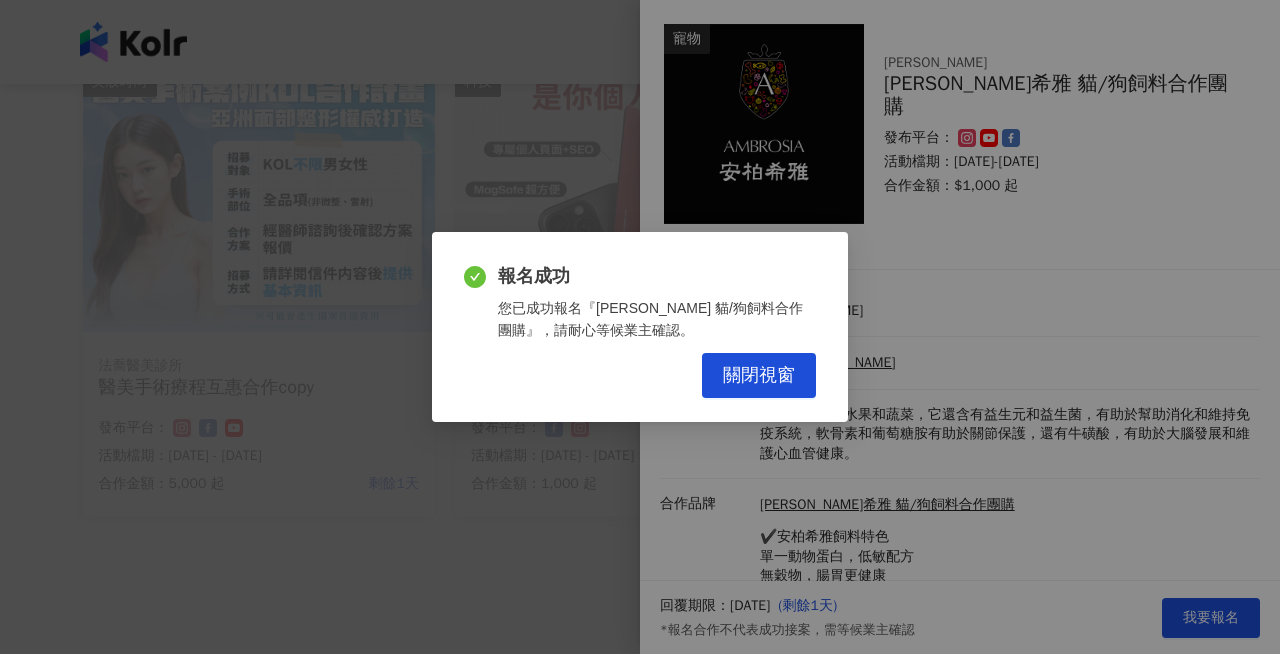 click on "報名成功 您已成功報名『[PERSON_NAME] 貓/狗飼料合作團購』，請耐心等候業主確認。 關閉視窗" at bounding box center [640, 327] 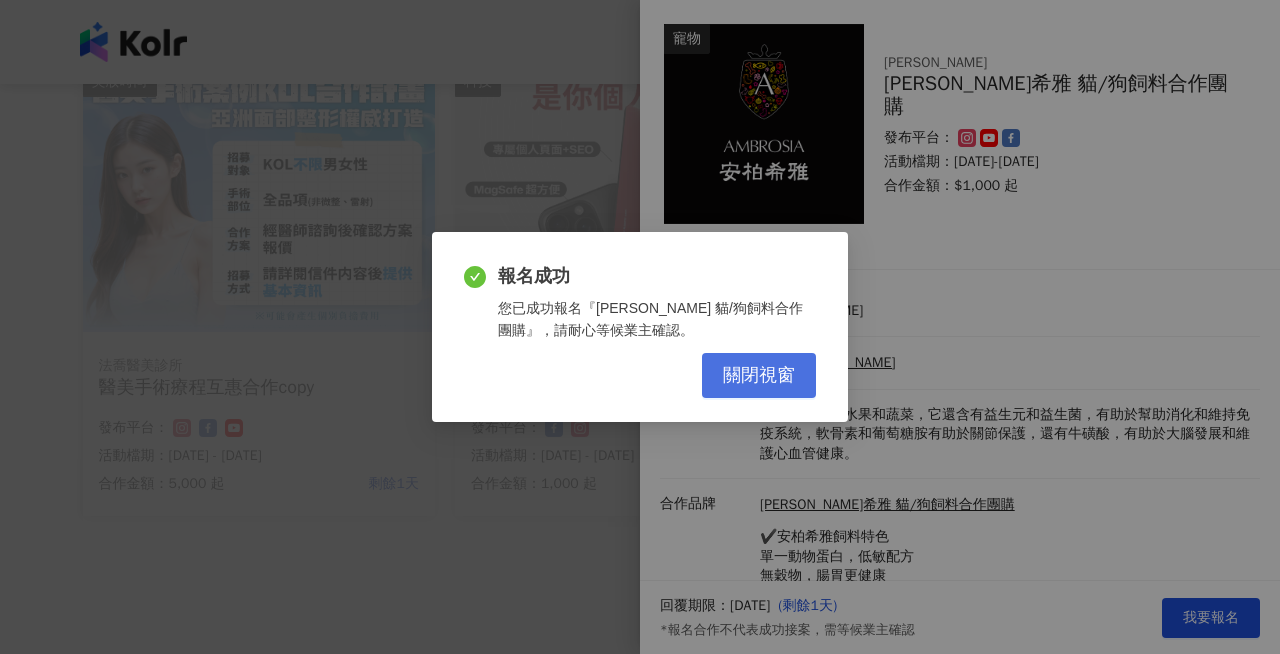 click on "關閉視窗" at bounding box center (759, 375) 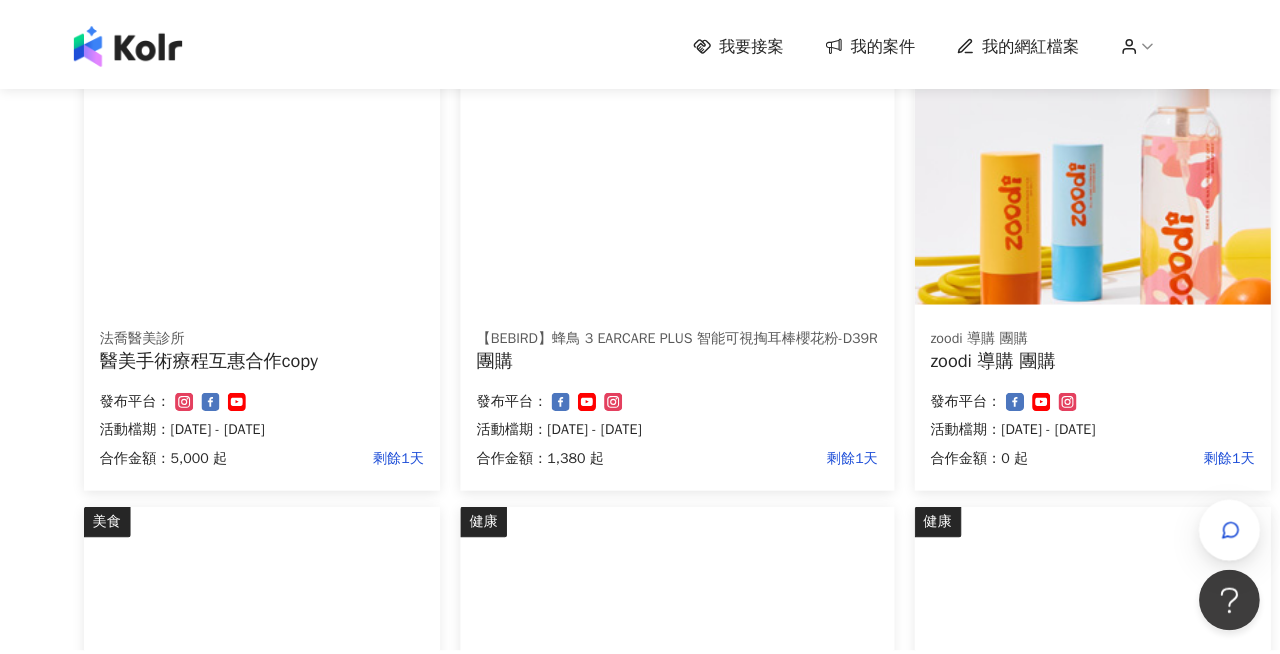 scroll, scrollTop: 272, scrollLeft: 0, axis: vertical 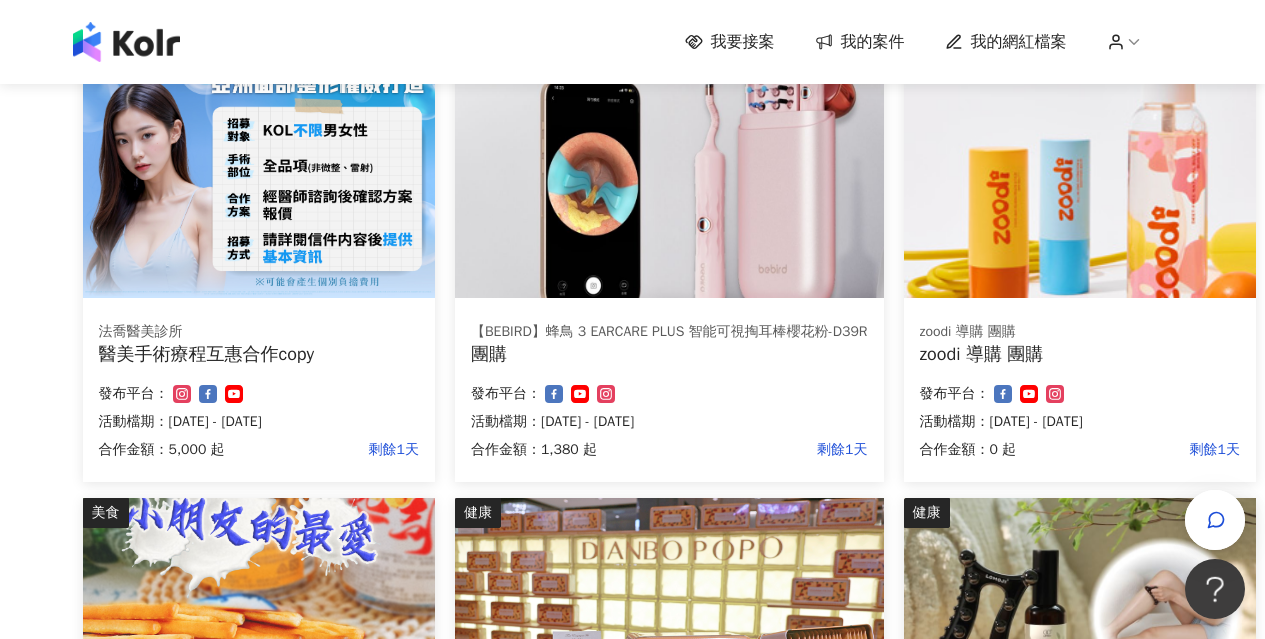 click on "zoodi 導購 團購" at bounding box center (1080, 332) 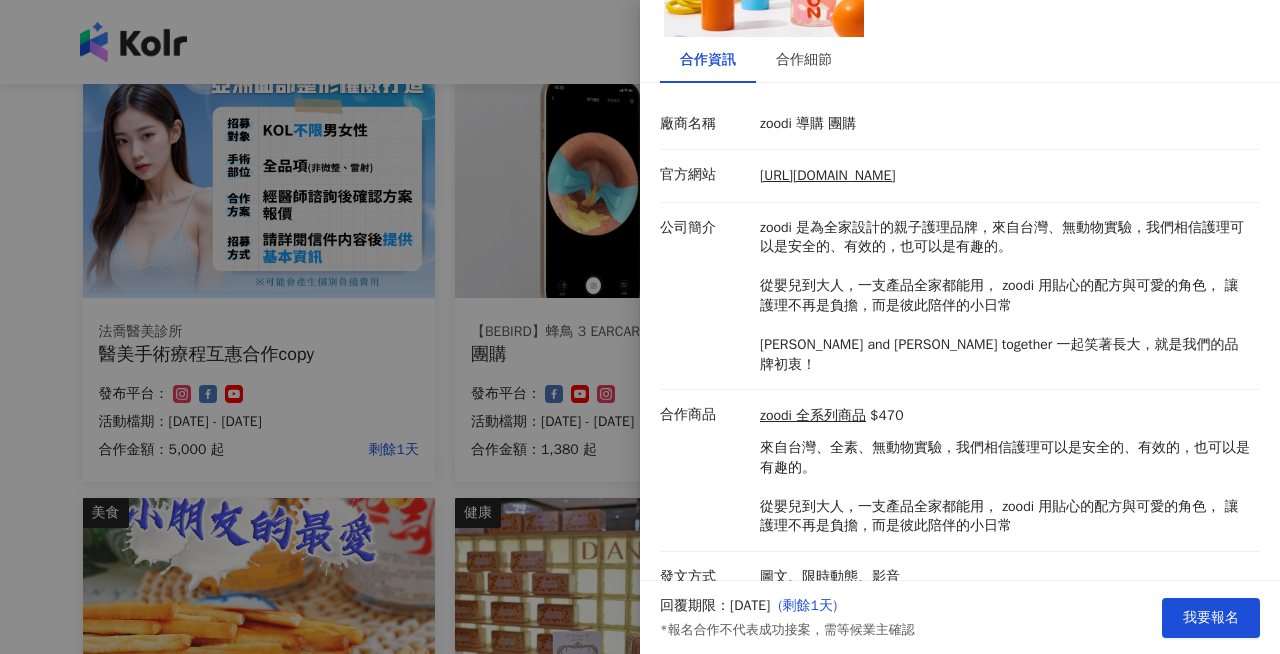 scroll, scrollTop: 188, scrollLeft: 0, axis: vertical 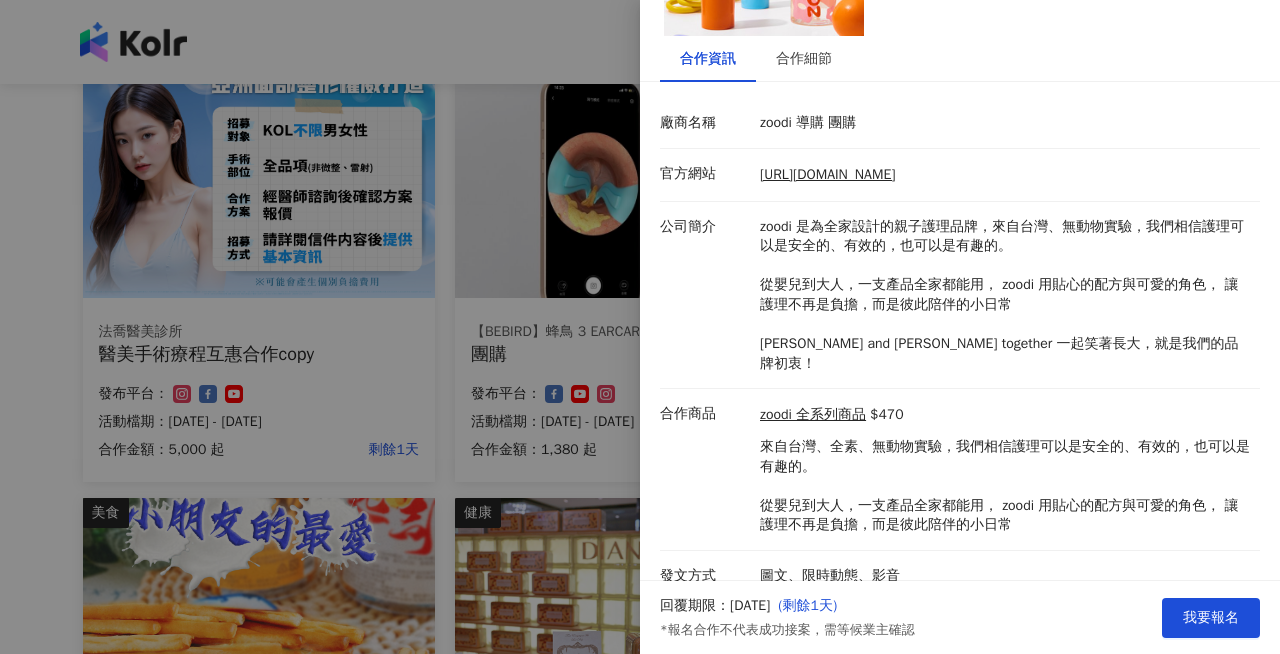 click at bounding box center (640, 327) 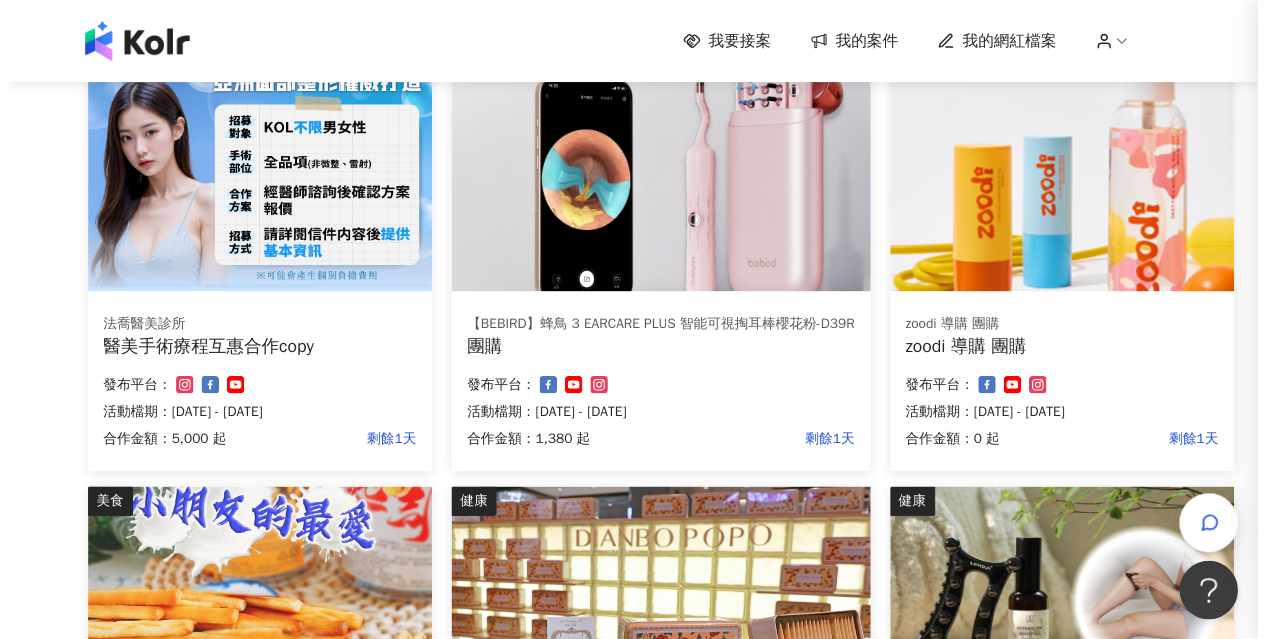 scroll, scrollTop: 0, scrollLeft: 0, axis: both 